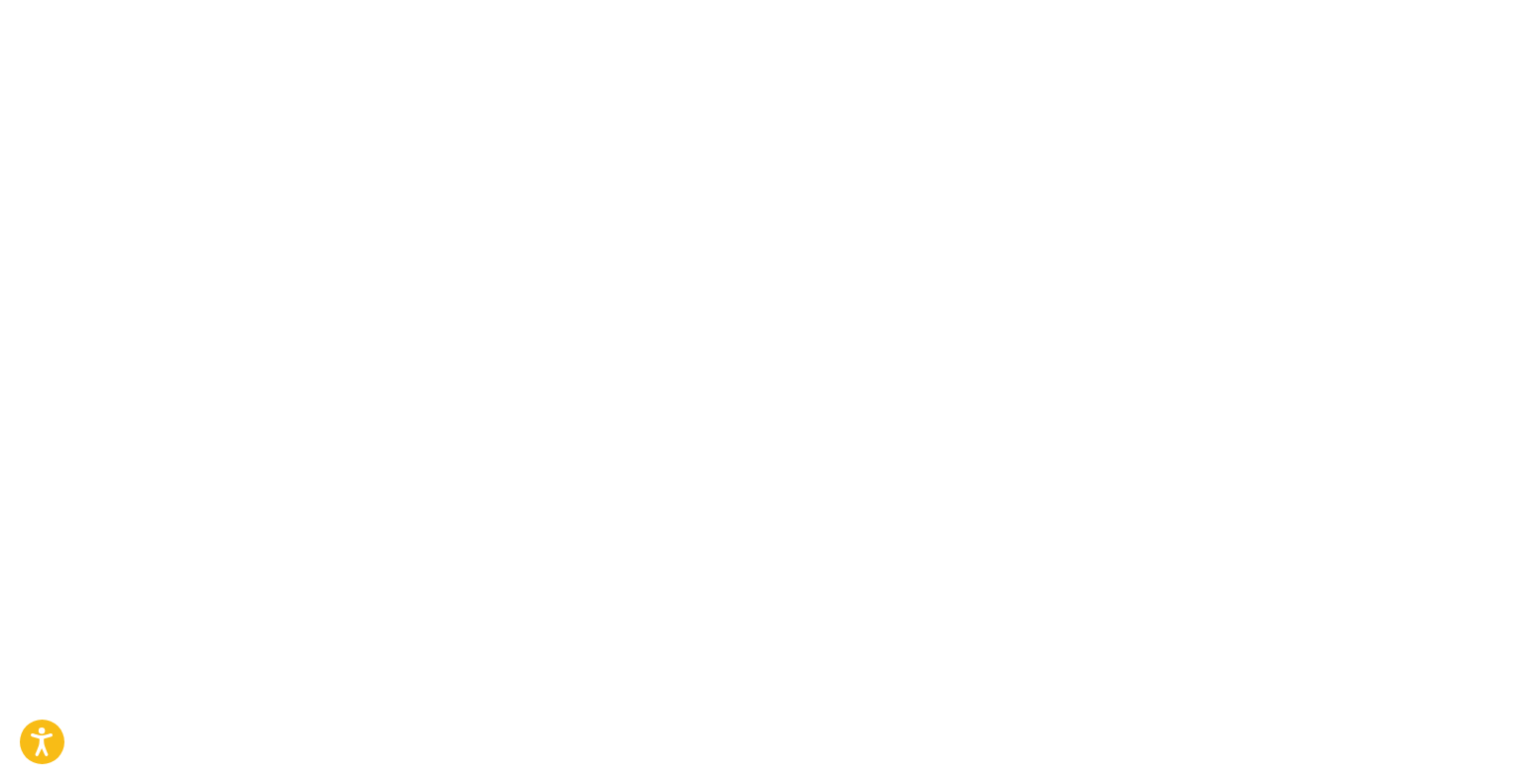 scroll, scrollTop: 0, scrollLeft: 0, axis: both 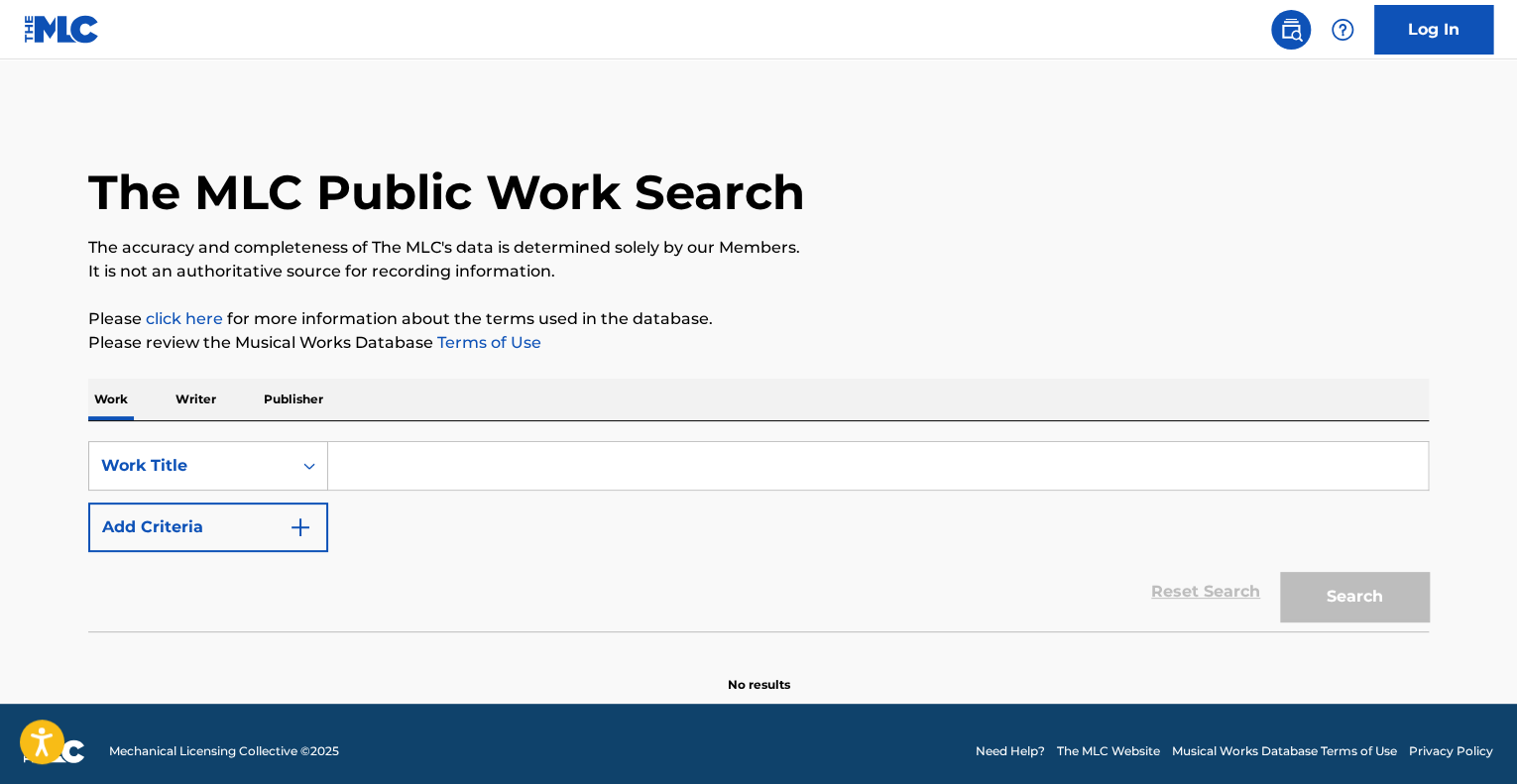 click at bounding box center [877, 466] 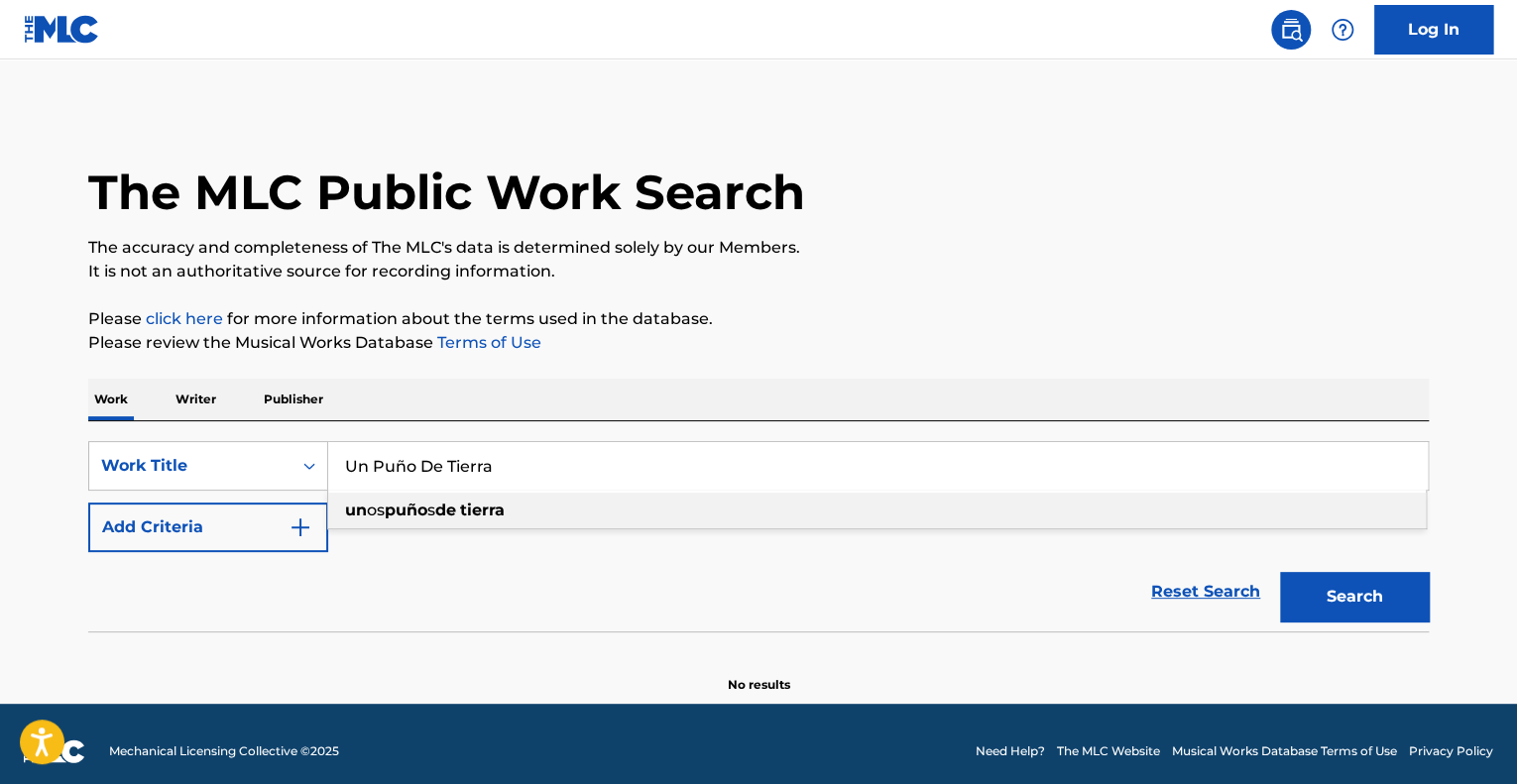 type on "Un Puño De Tierra" 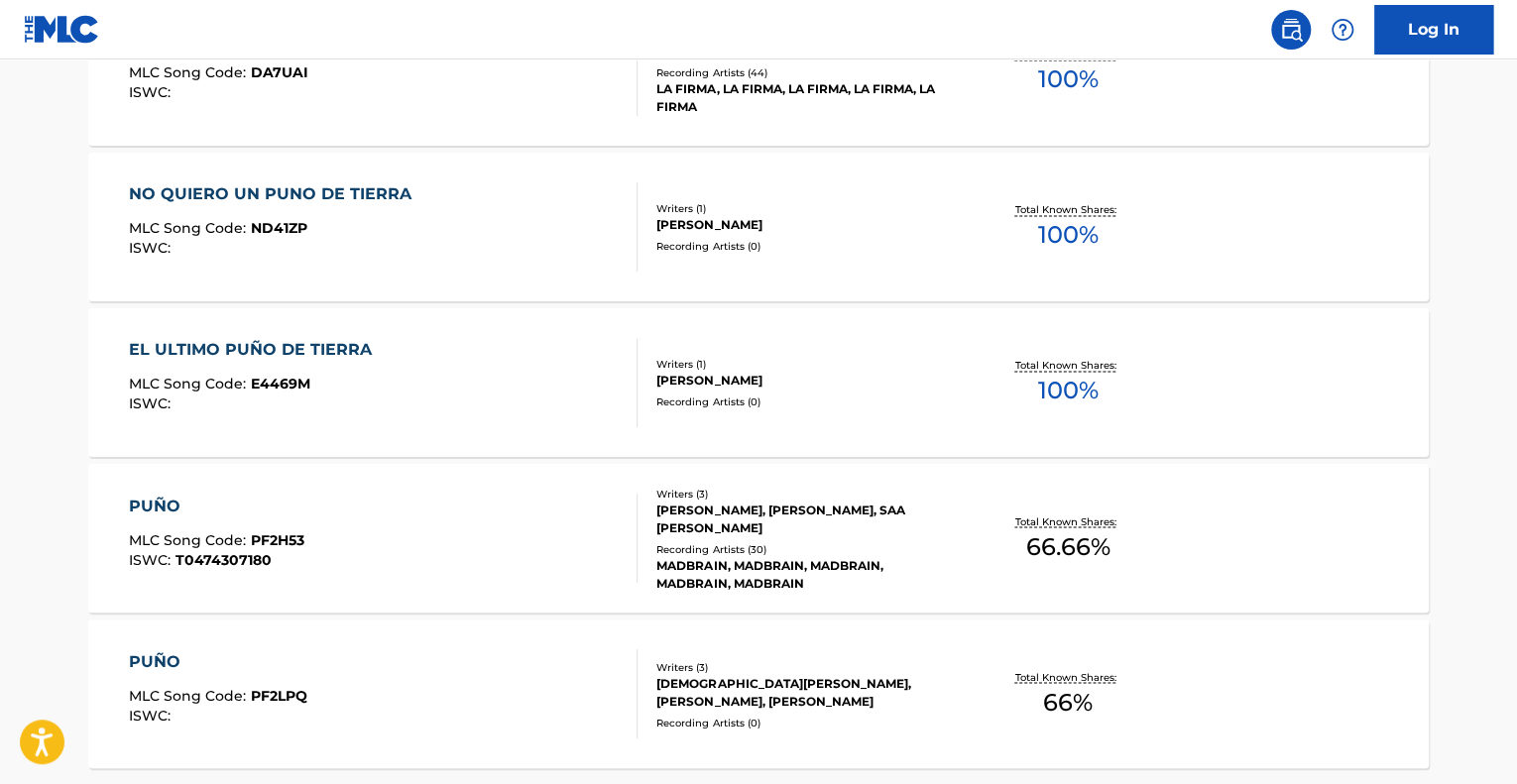 scroll, scrollTop: 1542, scrollLeft: 0, axis: vertical 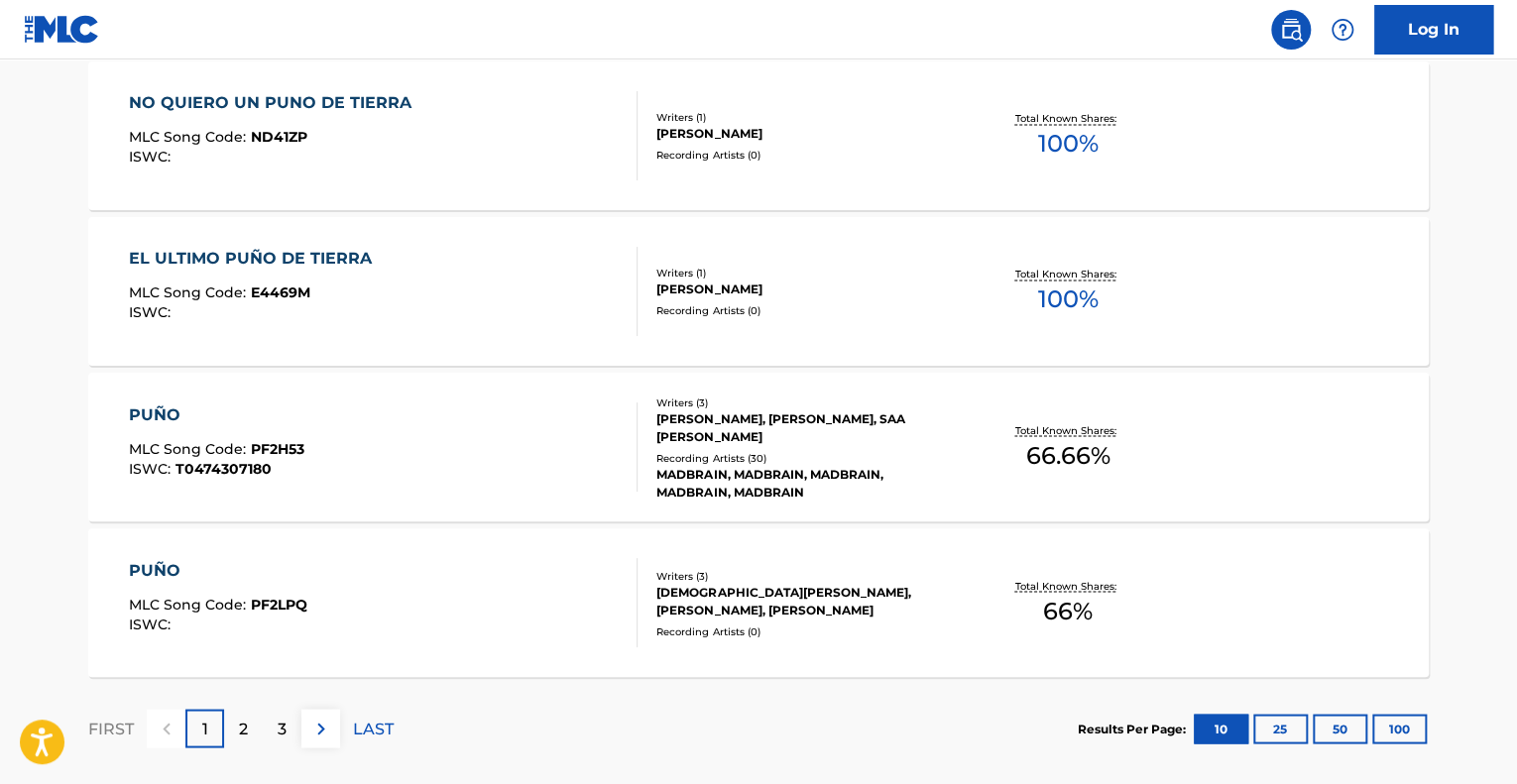 click on "25" at bounding box center (1280, 728) 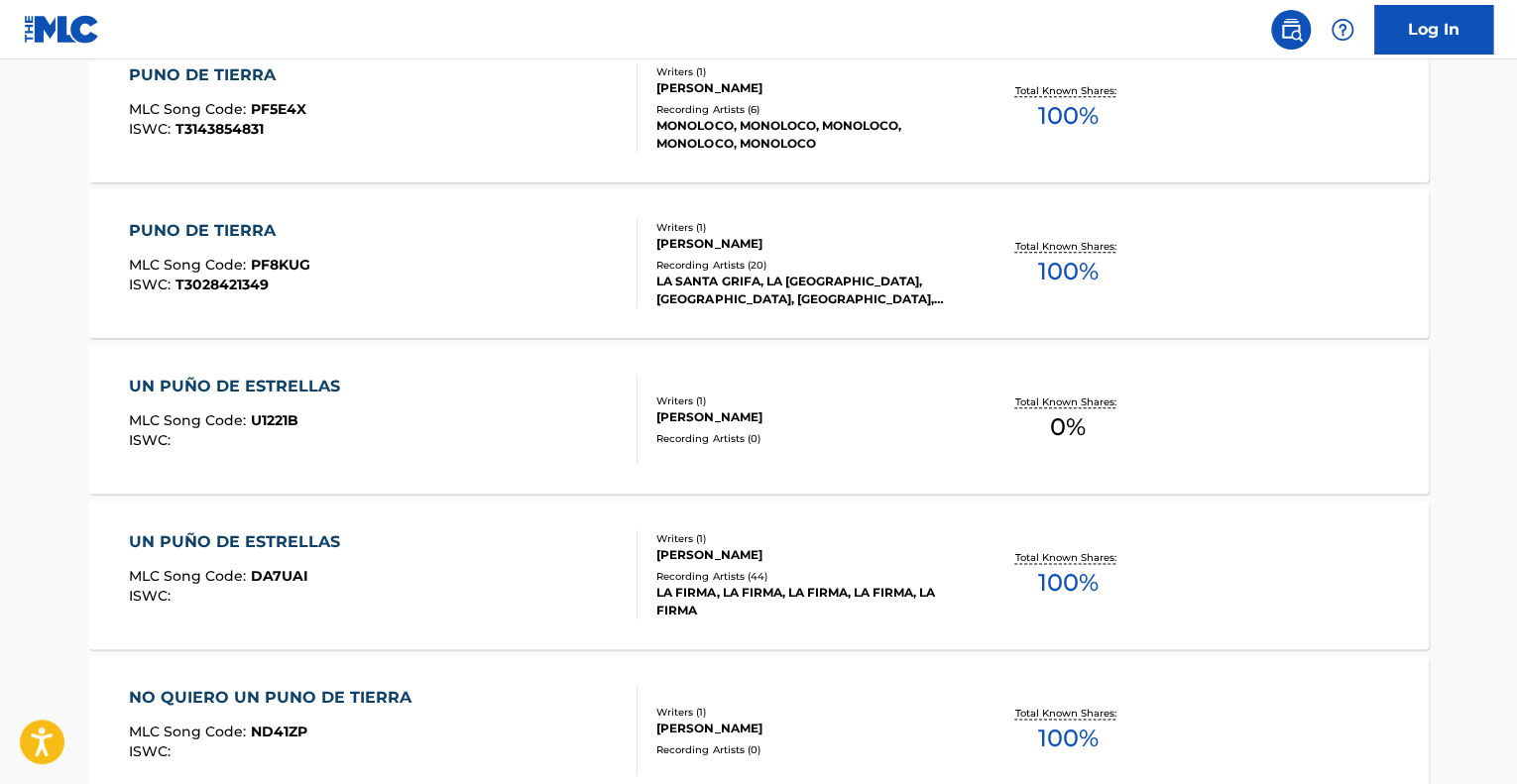 scroll, scrollTop: 254, scrollLeft: 0, axis: vertical 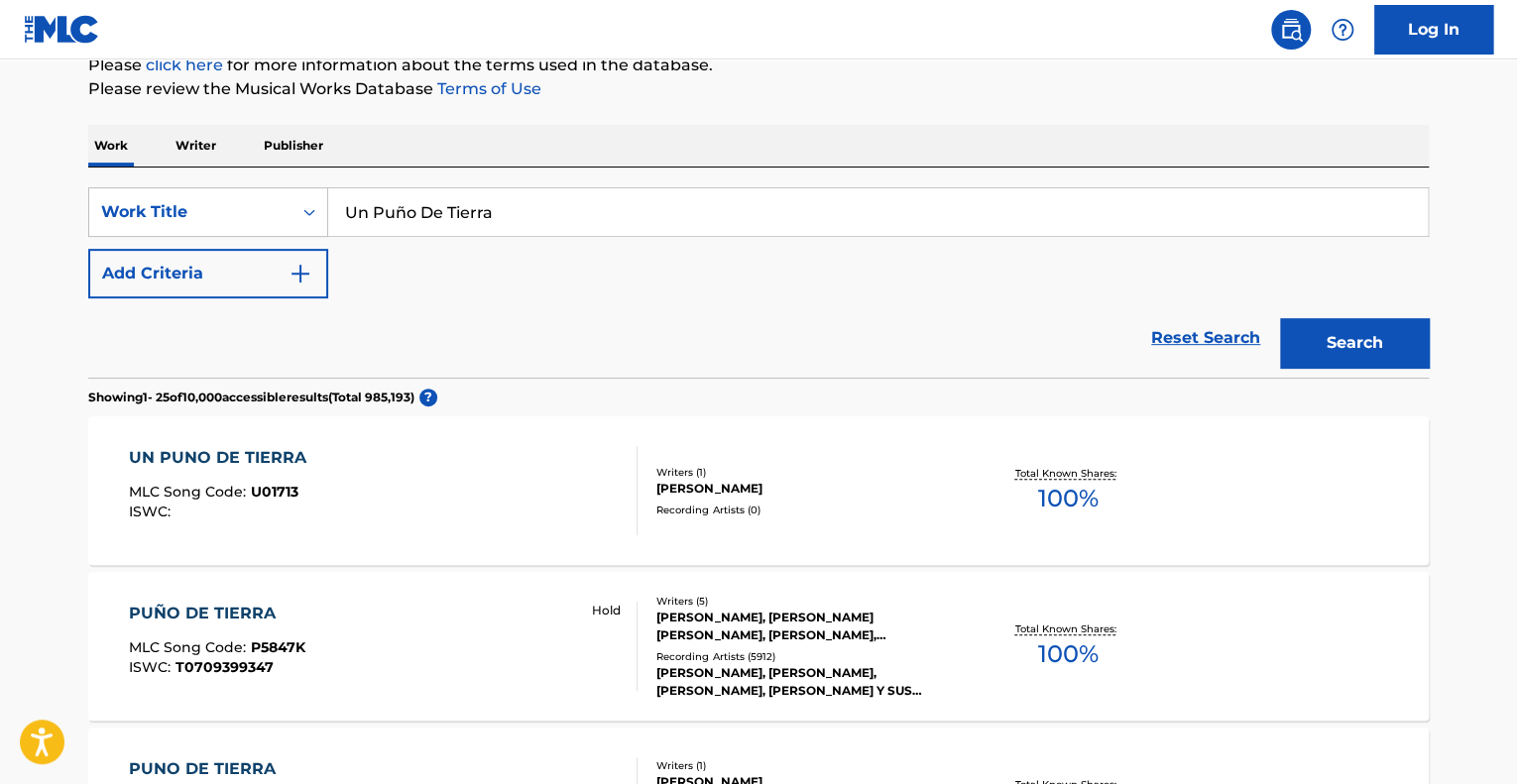 click on "Add Criteria" at bounding box center (208, 274) 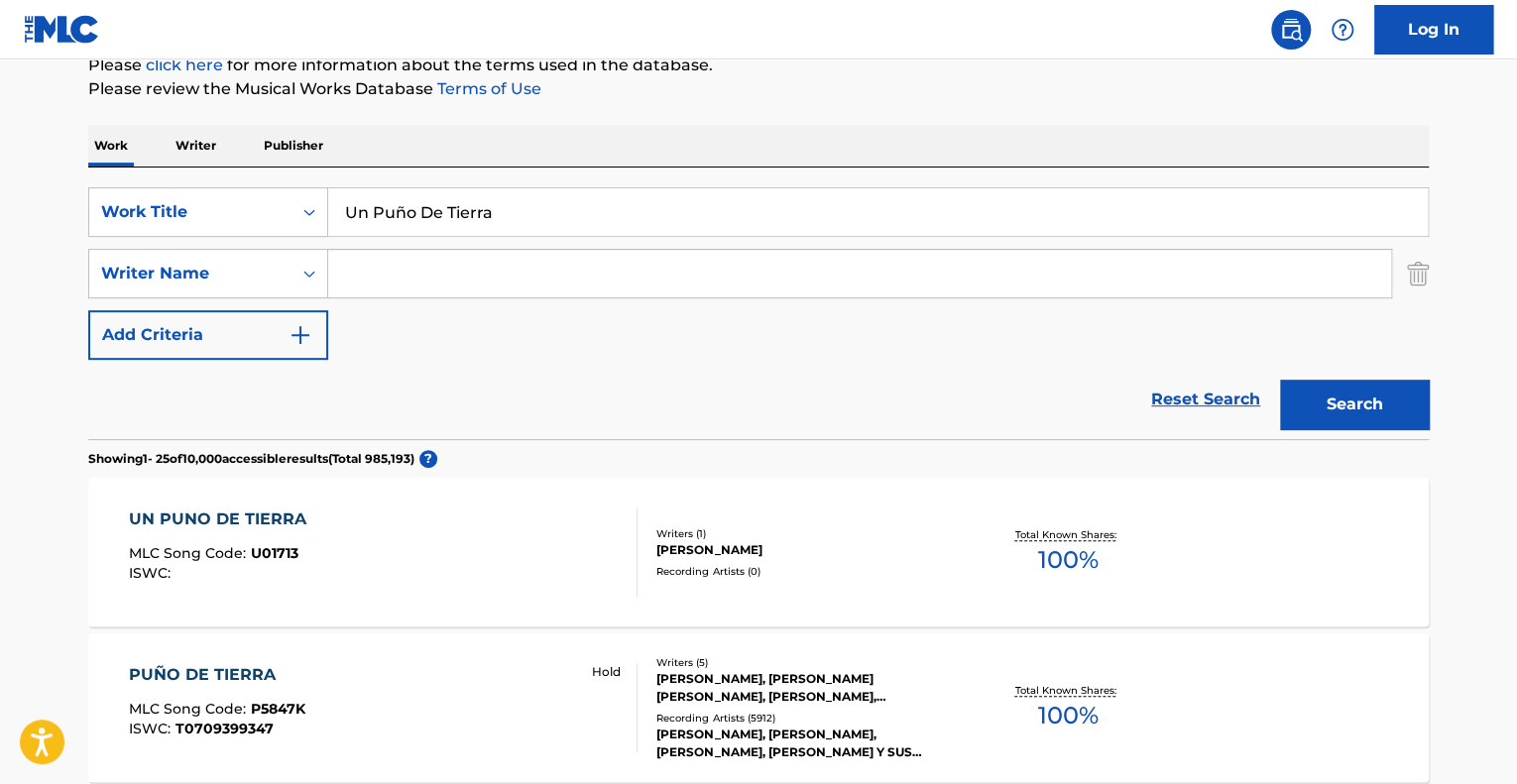 click at bounding box center (860, 274) 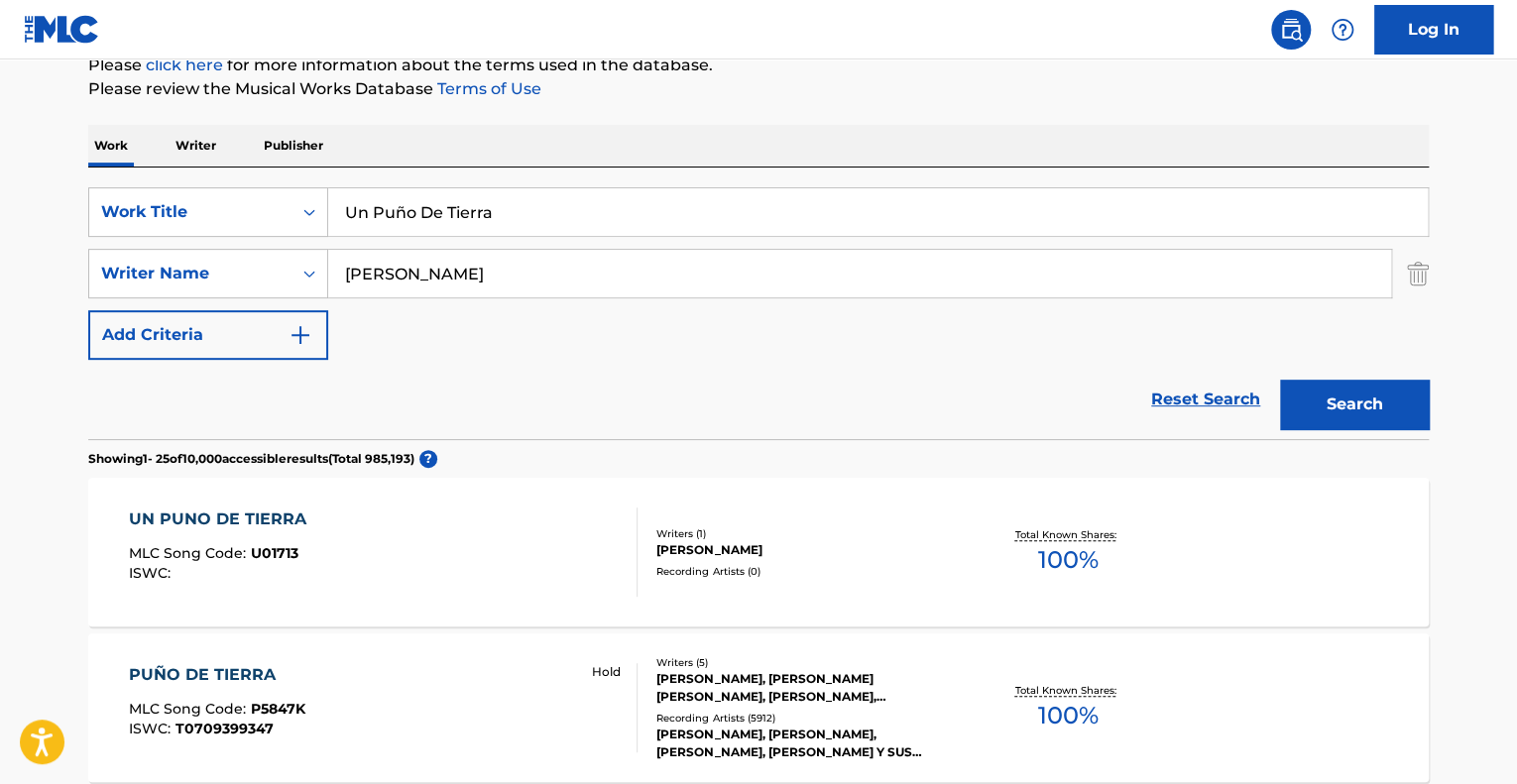 type on "CARLOS GONZALEZ GARCIA" 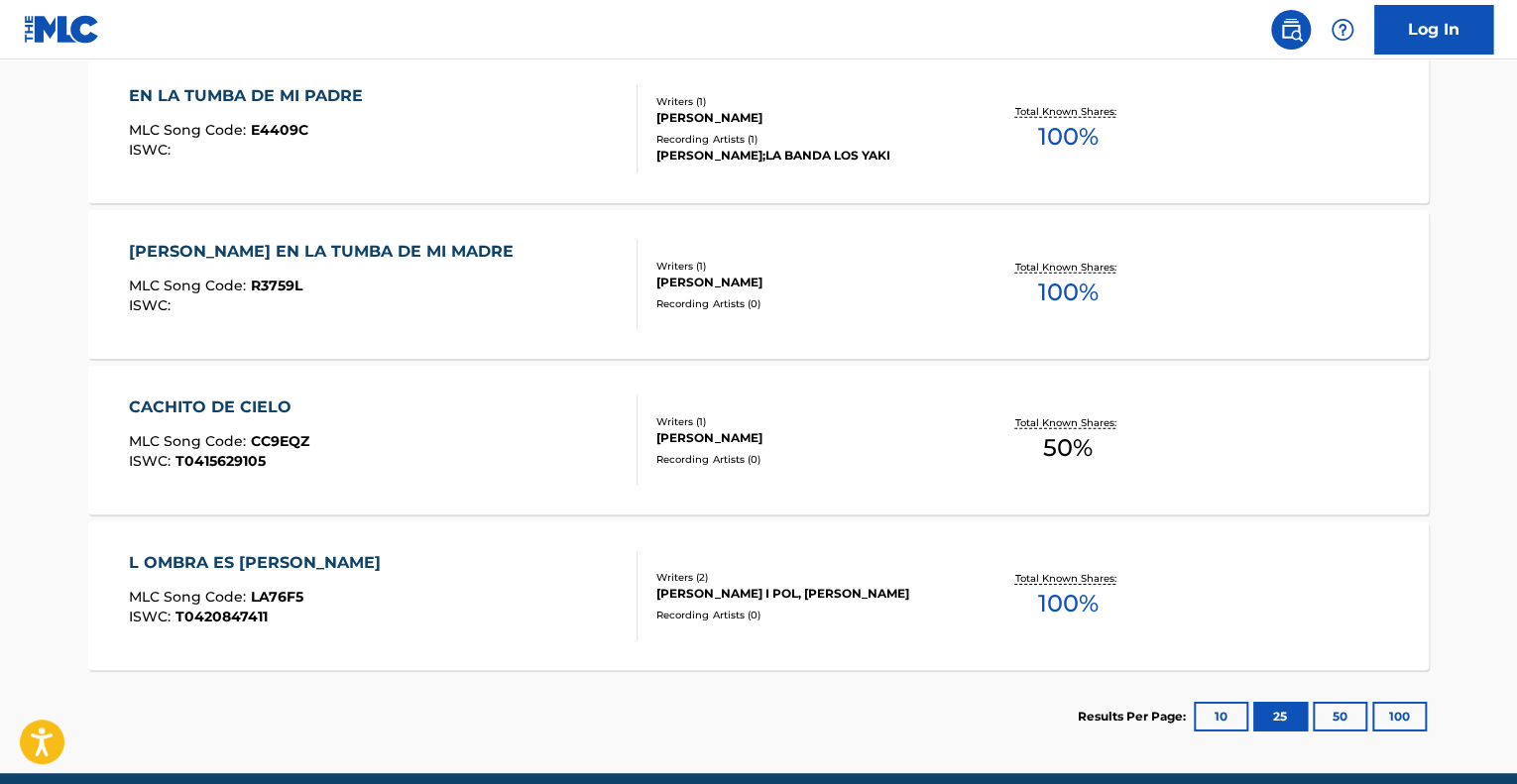 scroll, scrollTop: 2930, scrollLeft: 0, axis: vertical 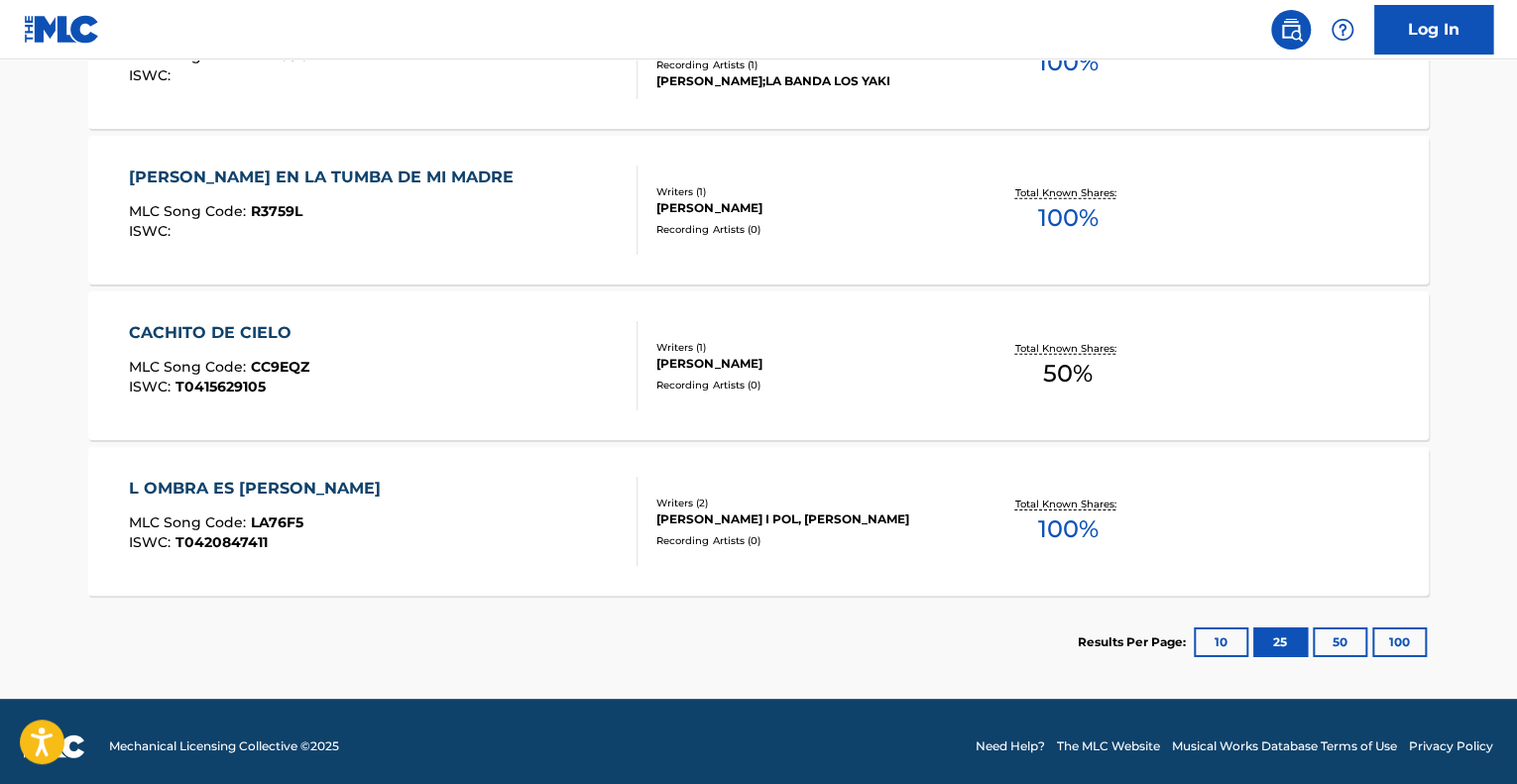 click on "10" at bounding box center [1221, 642] 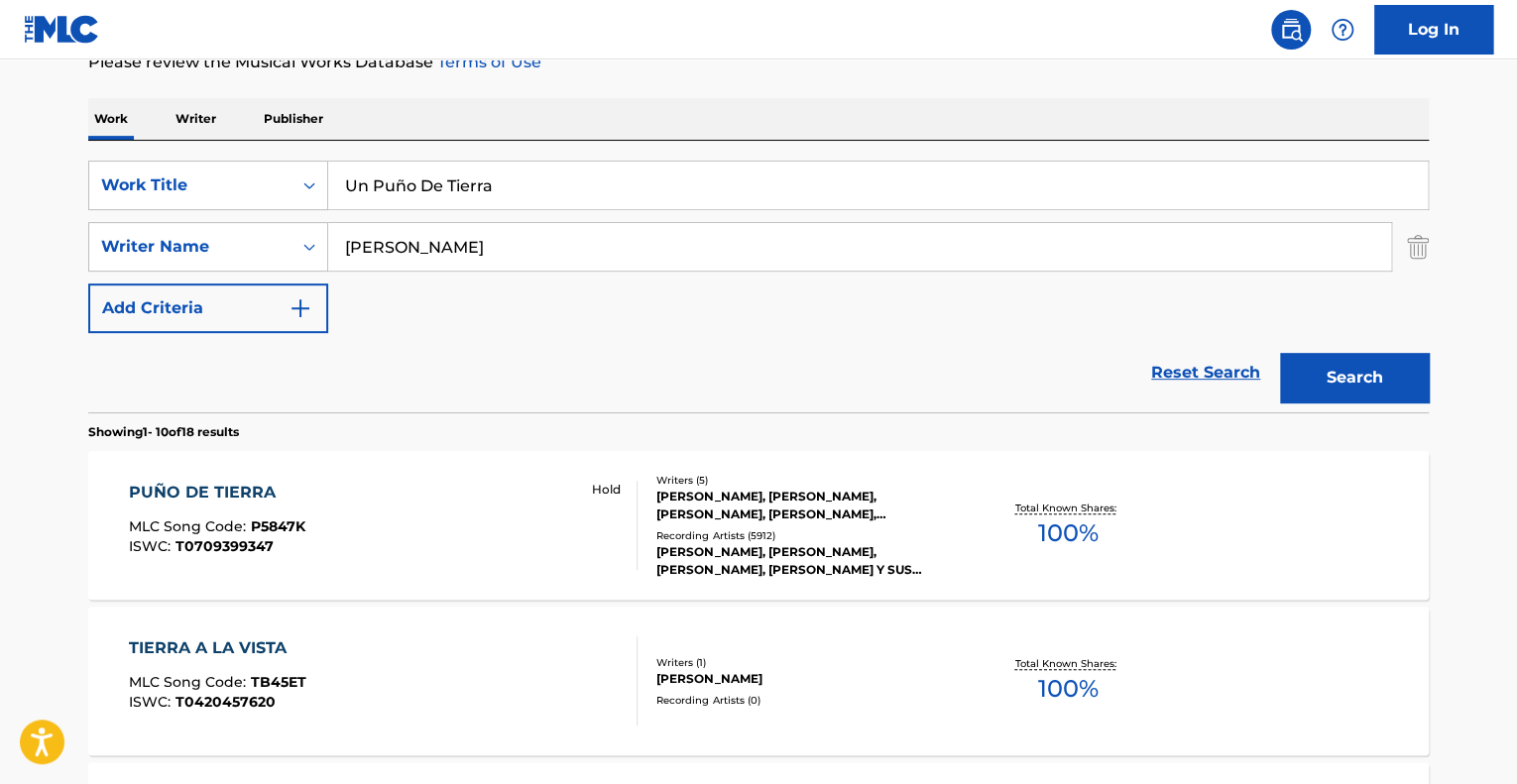 scroll, scrollTop: 414, scrollLeft: 0, axis: vertical 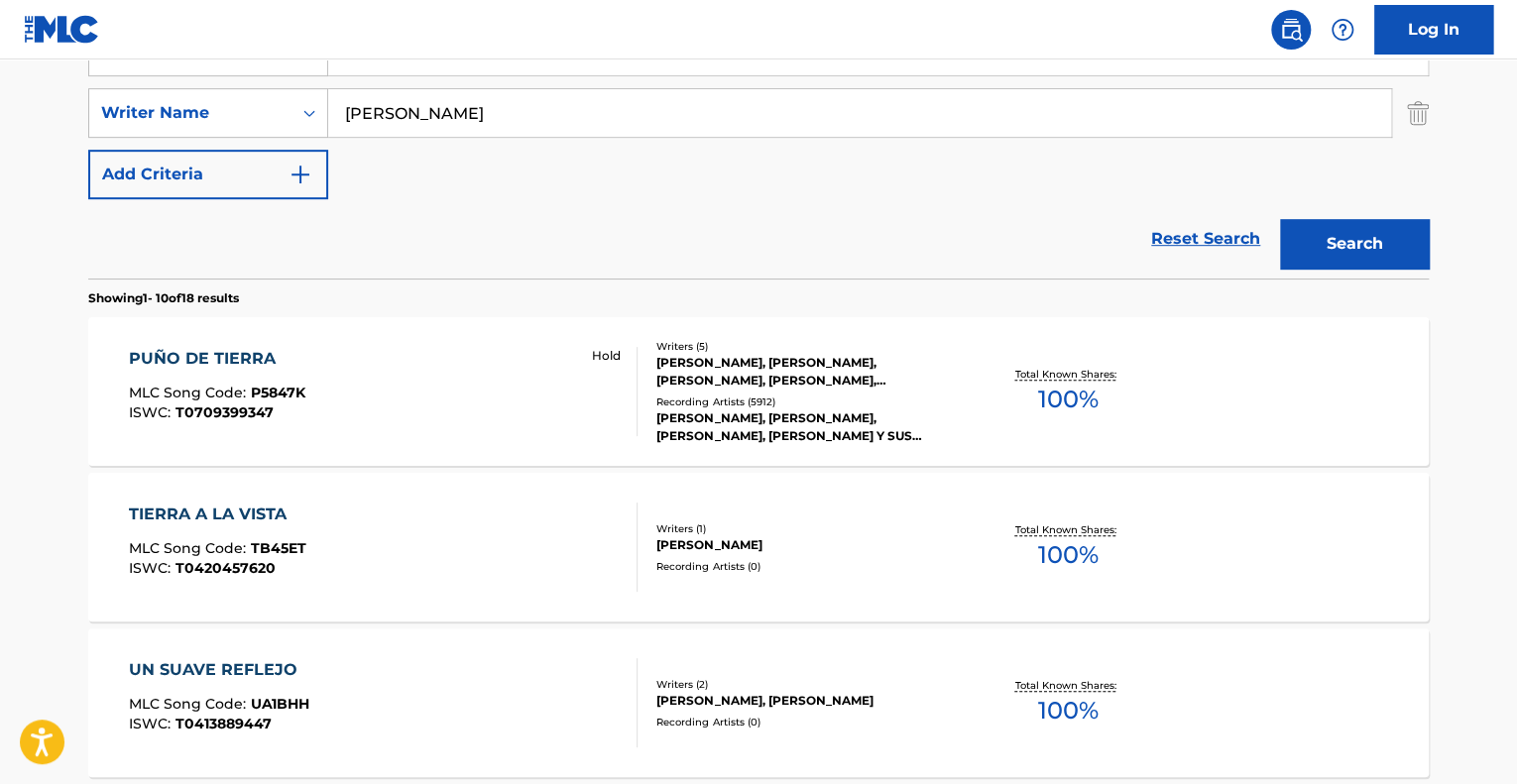 click on "CARLOS CORAL, CARLOS GONZALEZ GARCIA, ABEL MEDINA TANAKA, JUAN JOSE CHAVEZ NAVARRO, ANTONIO CRUZ CAMPOS" at bounding box center (806, 372) 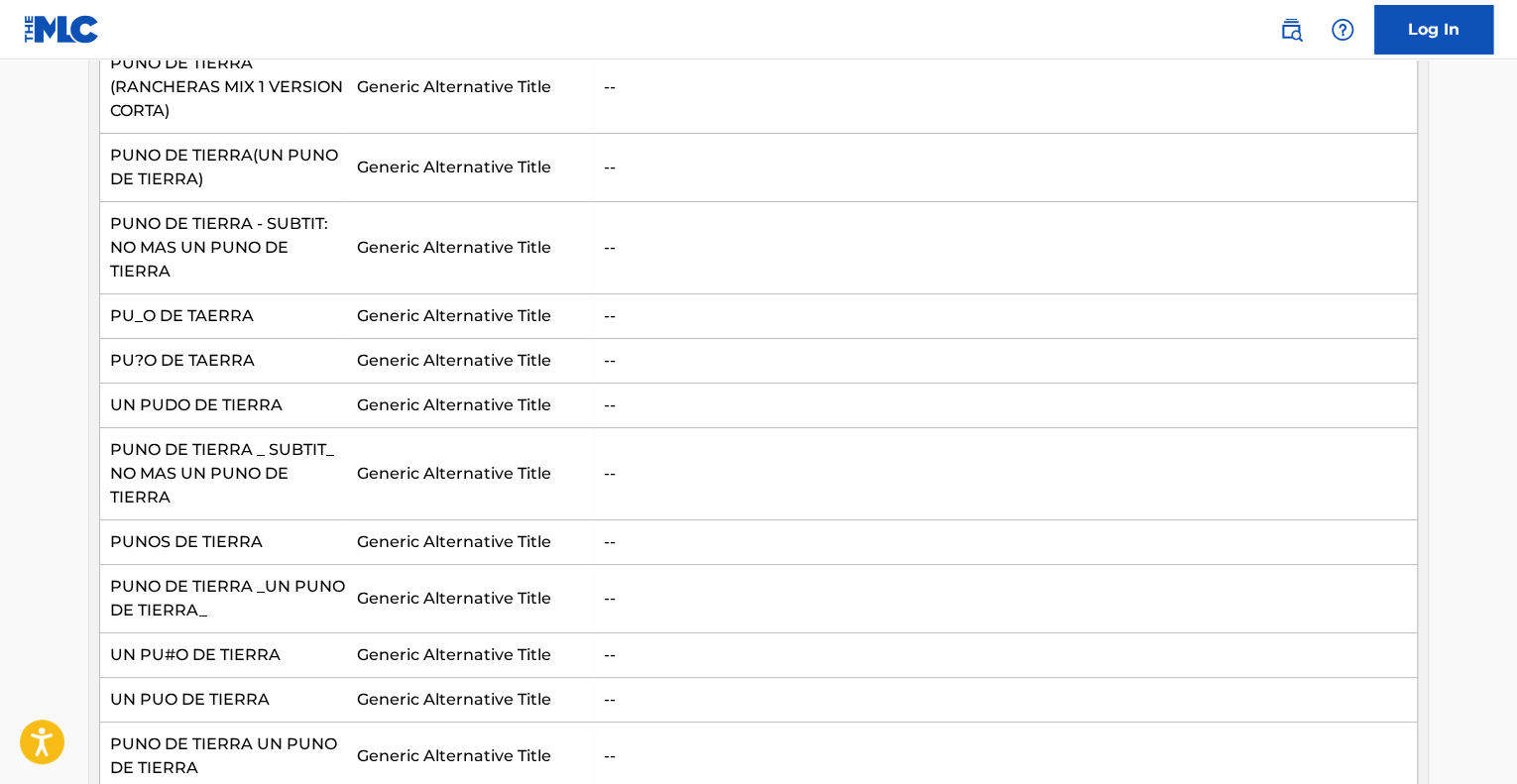 scroll, scrollTop: 694, scrollLeft: 0, axis: vertical 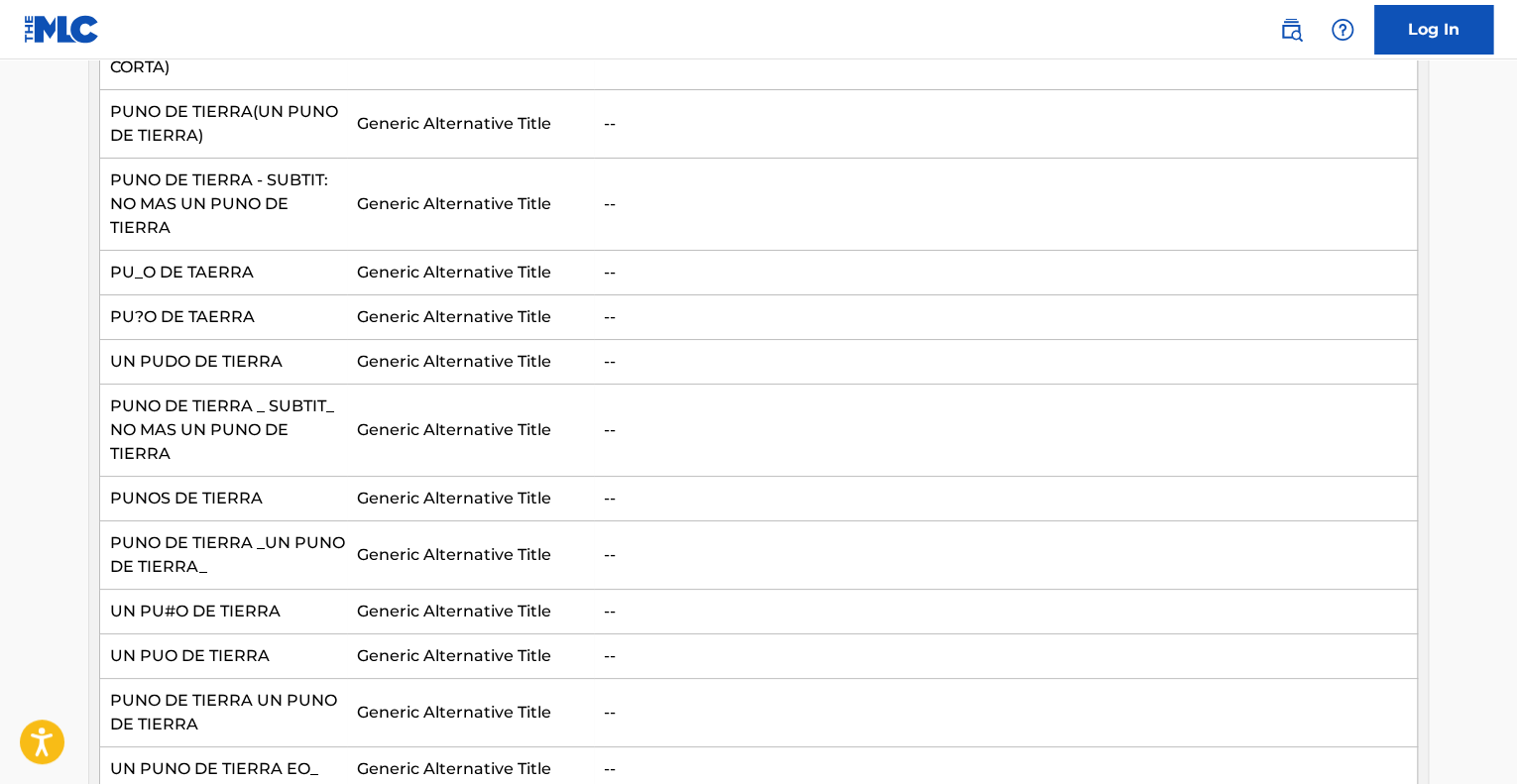 click on "UN PUDO DE TIERRA" at bounding box center [223, 362] 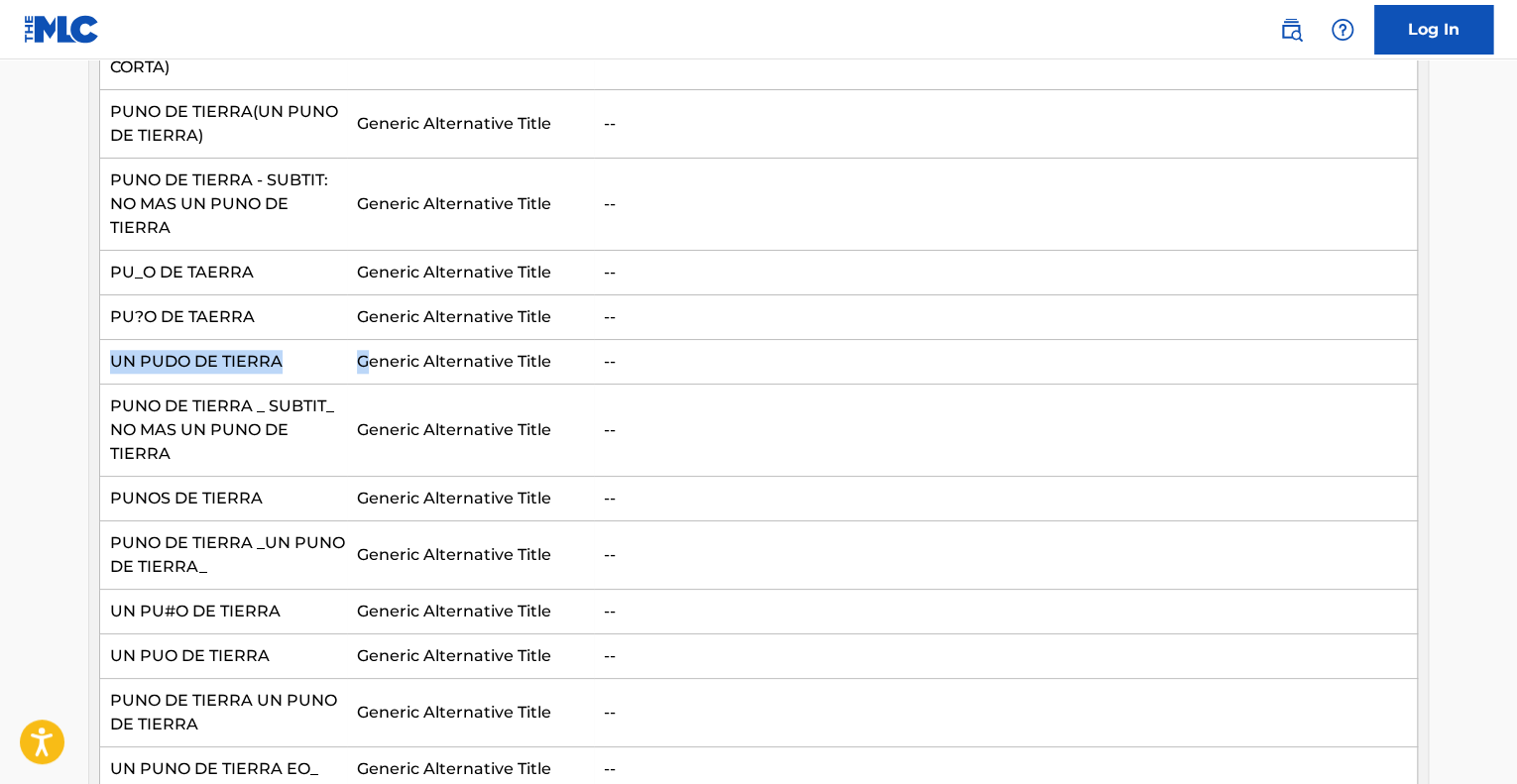drag, startPoint x: 182, startPoint y: 364, endPoint x: 362, endPoint y: 363, distance: 180.00278 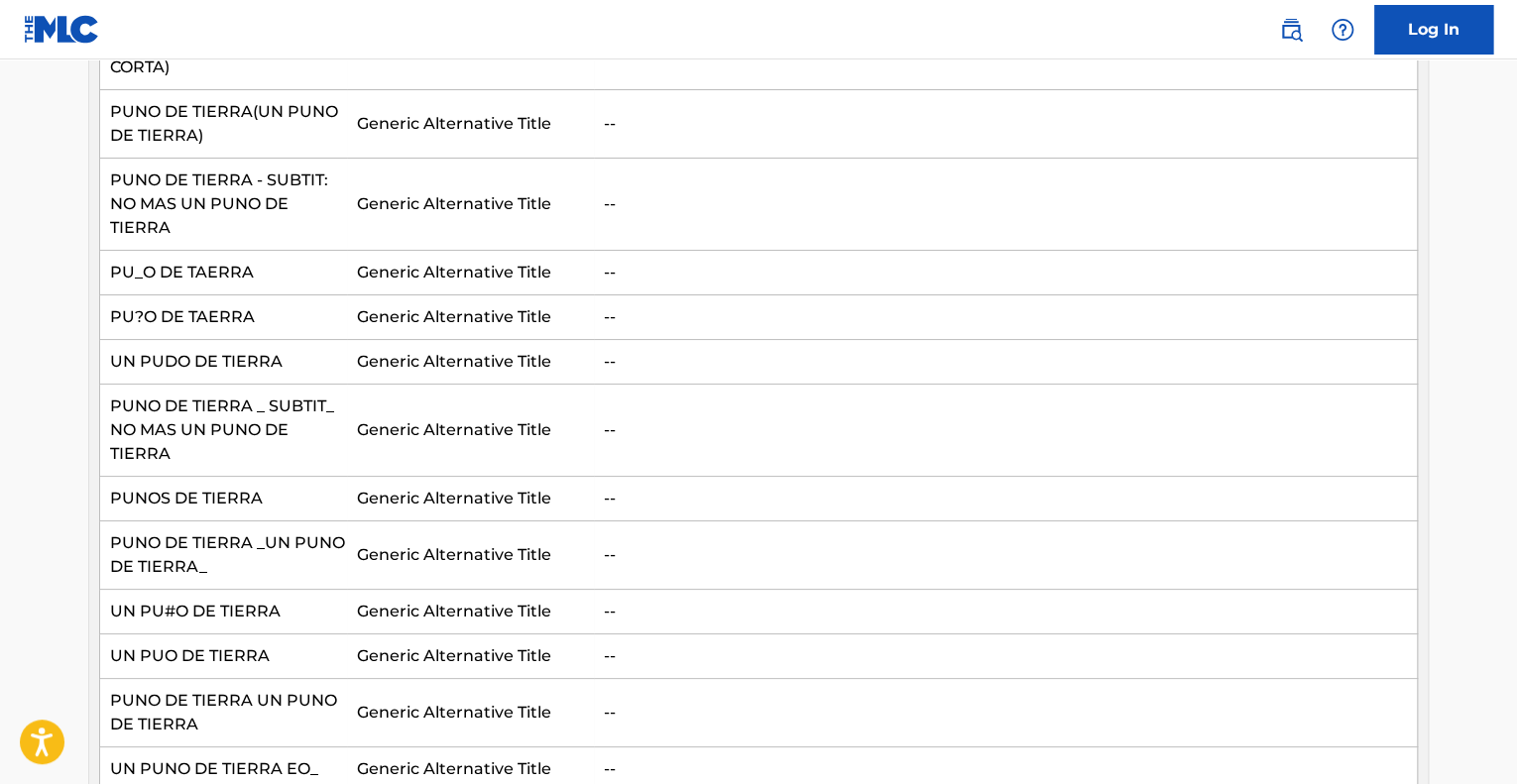 click on "--" at bounding box center (1005, 362) 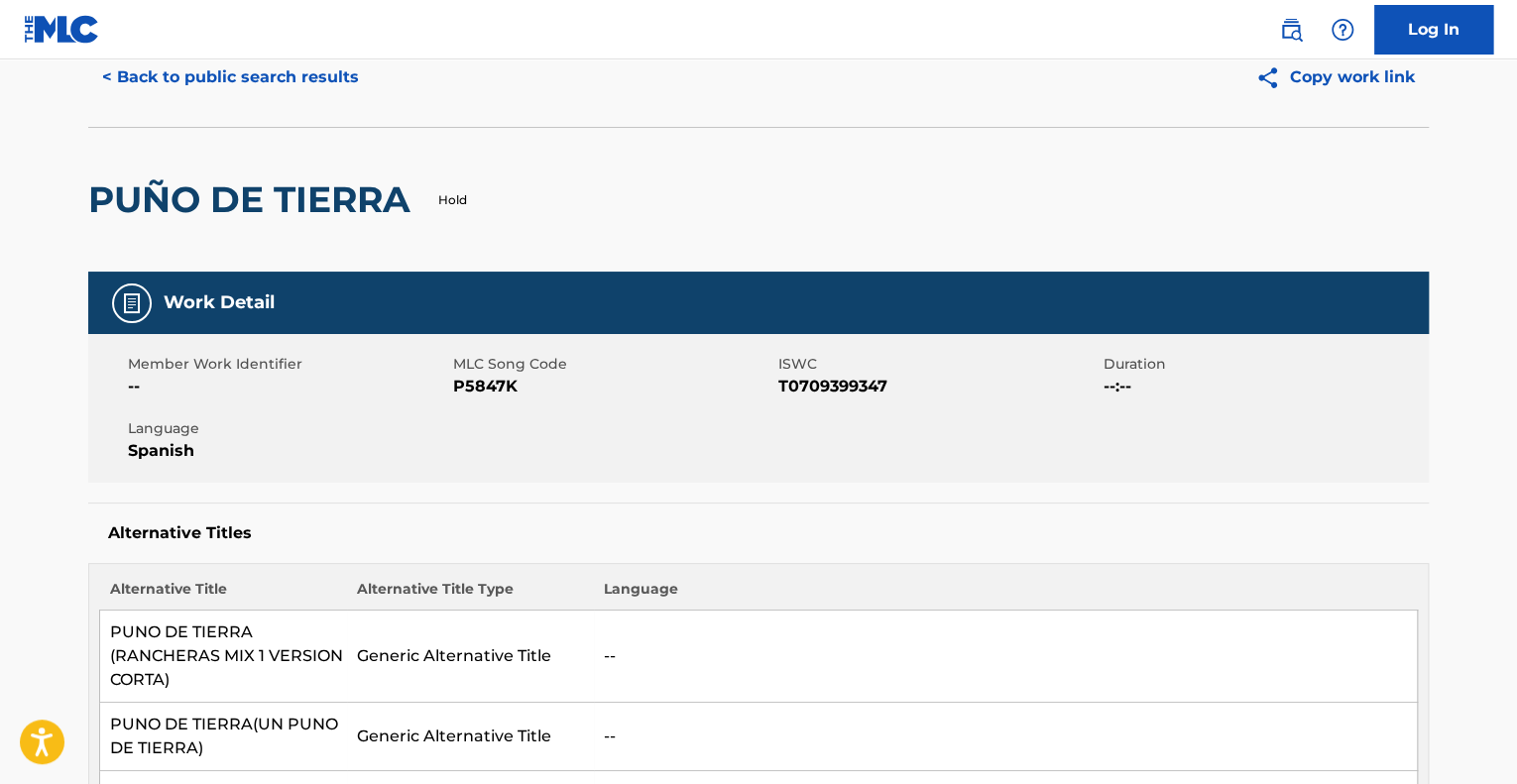 scroll, scrollTop: 0, scrollLeft: 0, axis: both 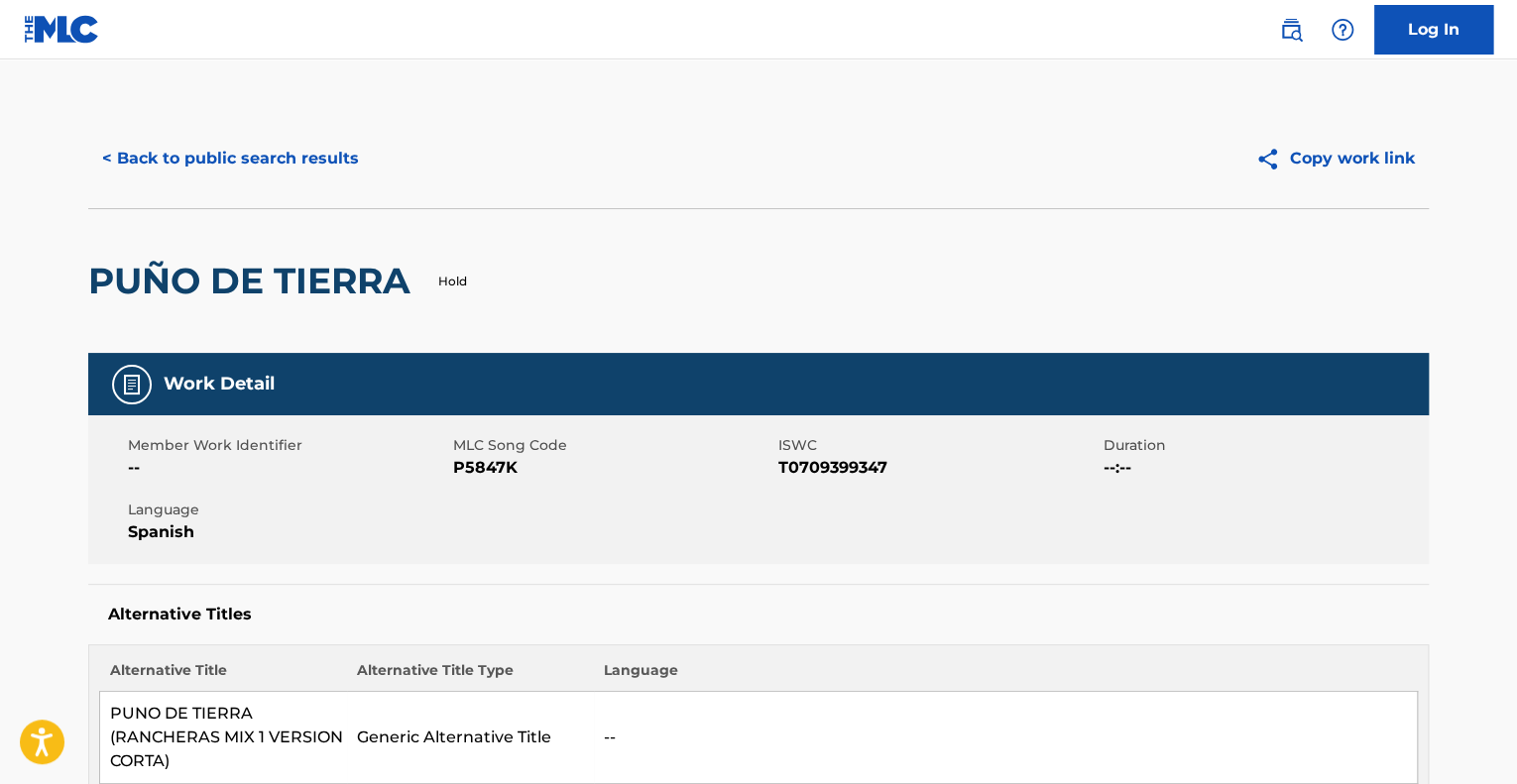 click on "< Back to public search results" at bounding box center [230, 159] 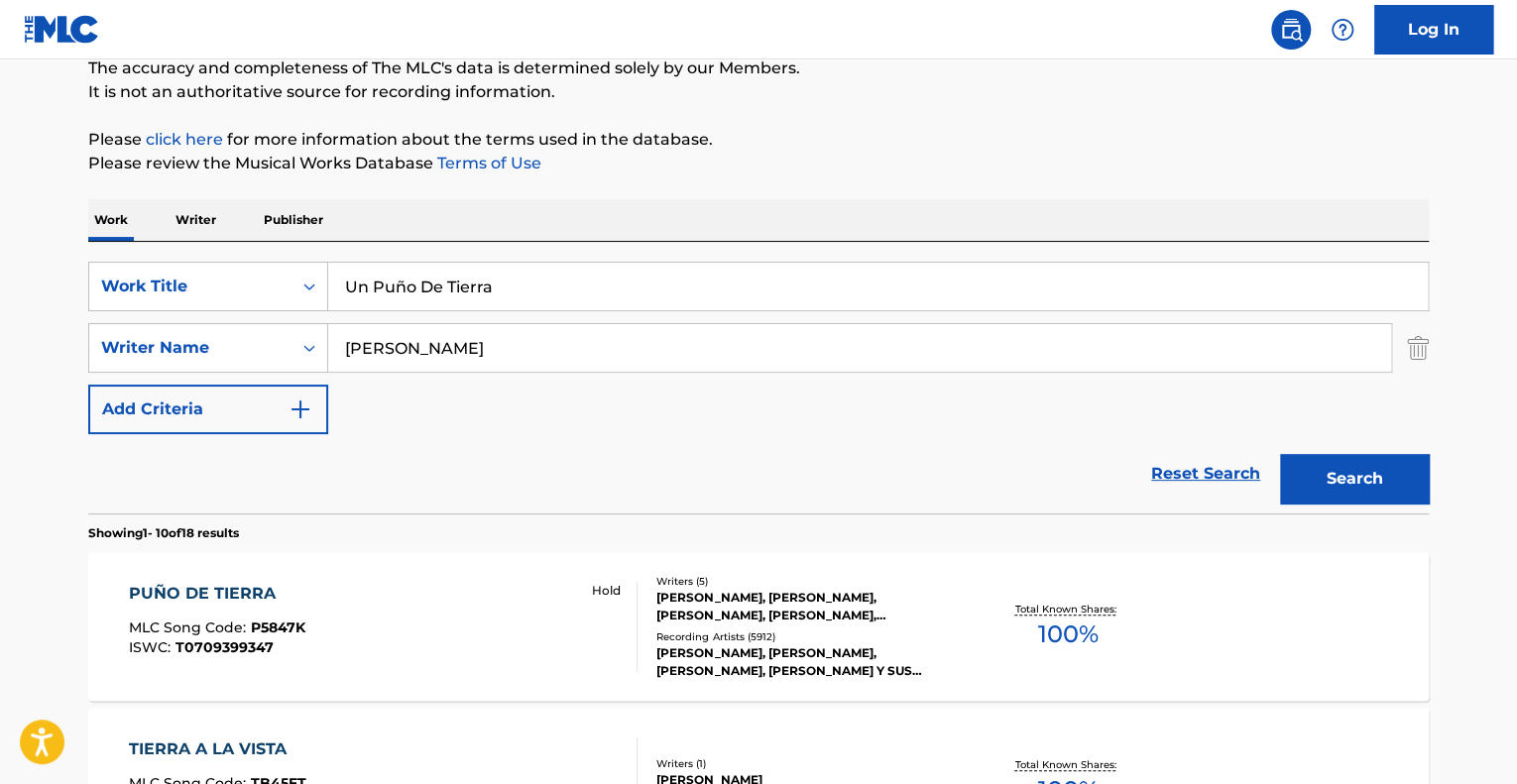 scroll, scrollTop: 0, scrollLeft: 0, axis: both 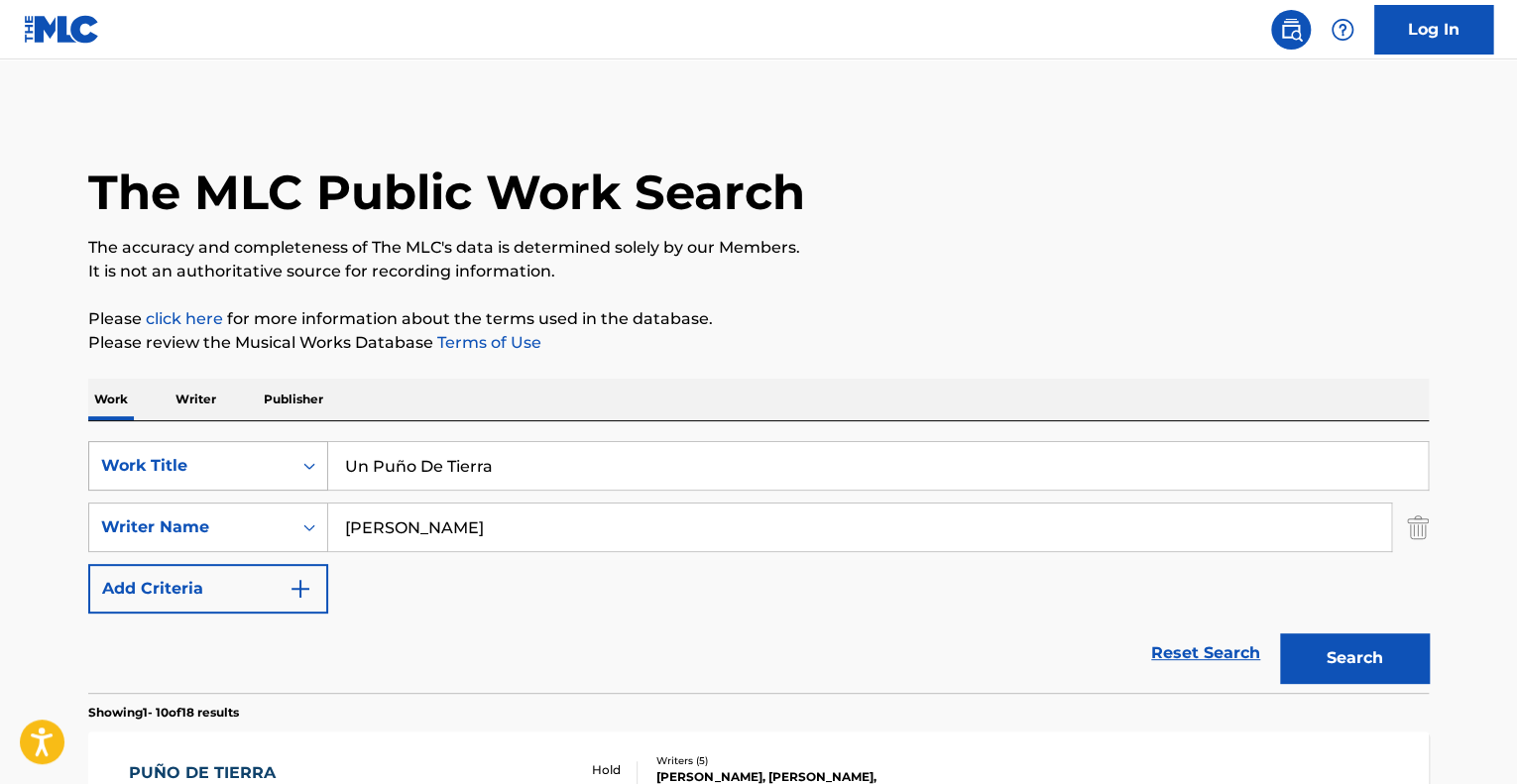 drag, startPoint x: 508, startPoint y: 459, endPoint x: 326, endPoint y: 456, distance: 182.02472 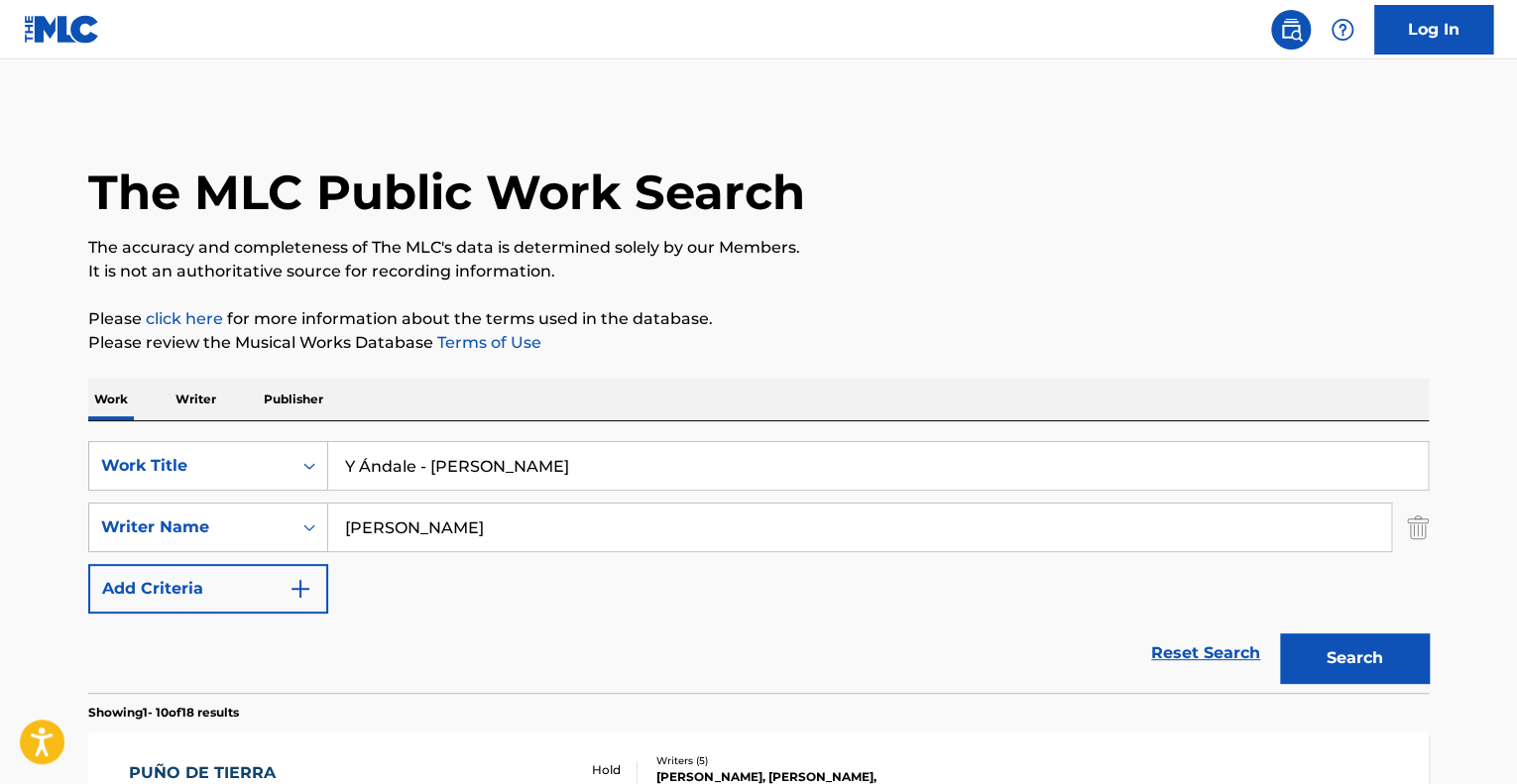drag, startPoint x: 418, startPoint y: 465, endPoint x: 684, endPoint y: 479, distance: 266.36817 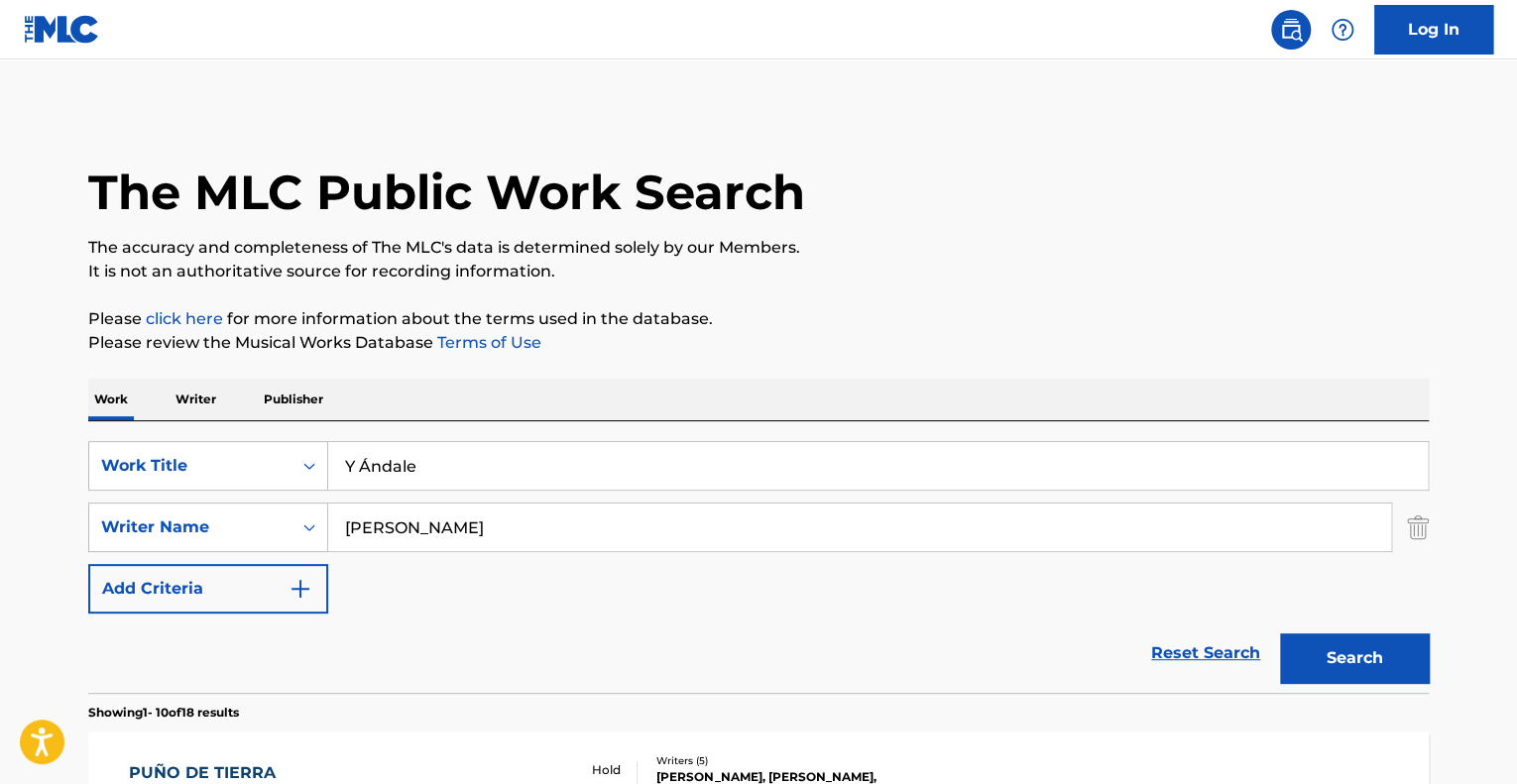 type on "Y Ándale" 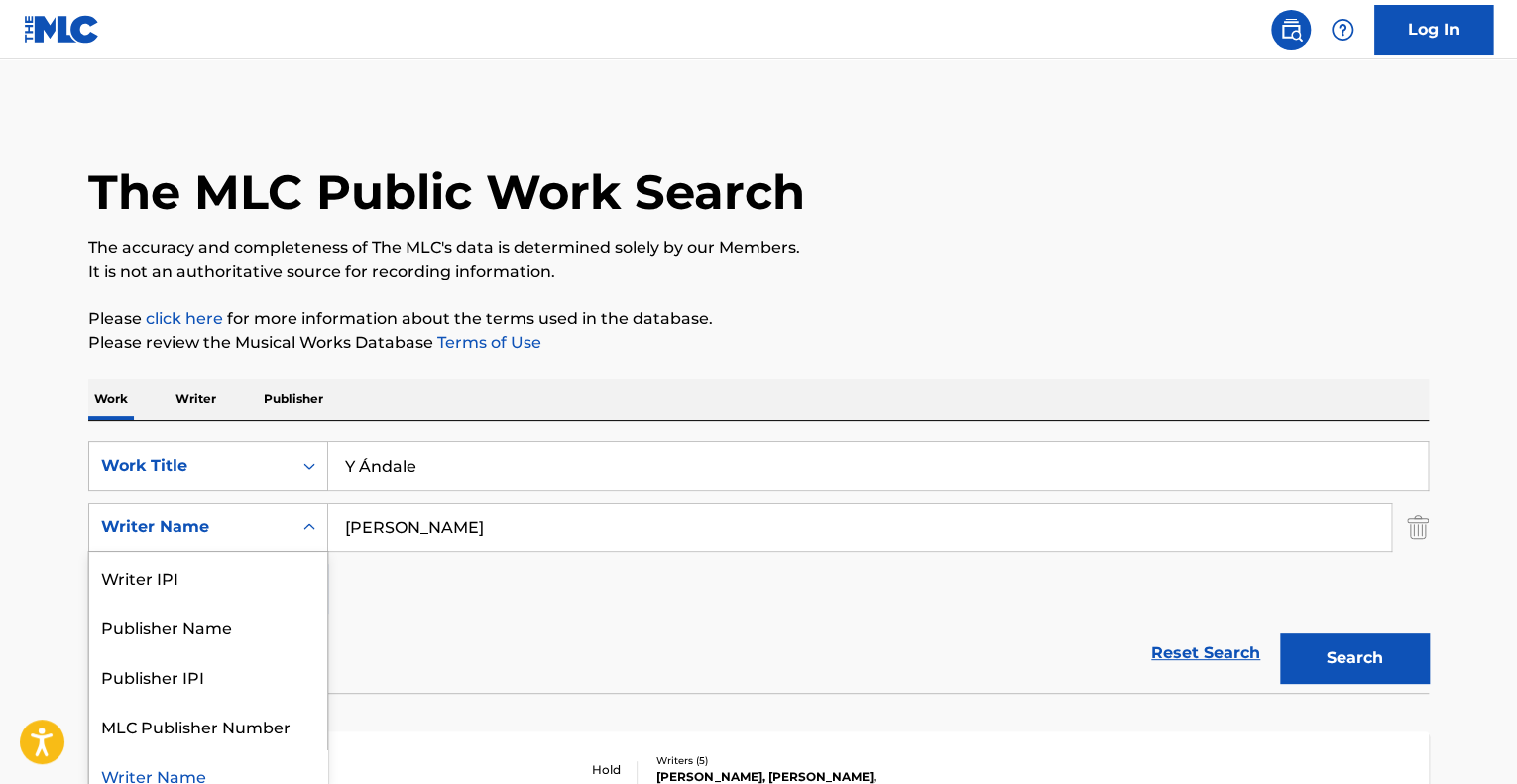 scroll, scrollTop: 16, scrollLeft: 0, axis: vertical 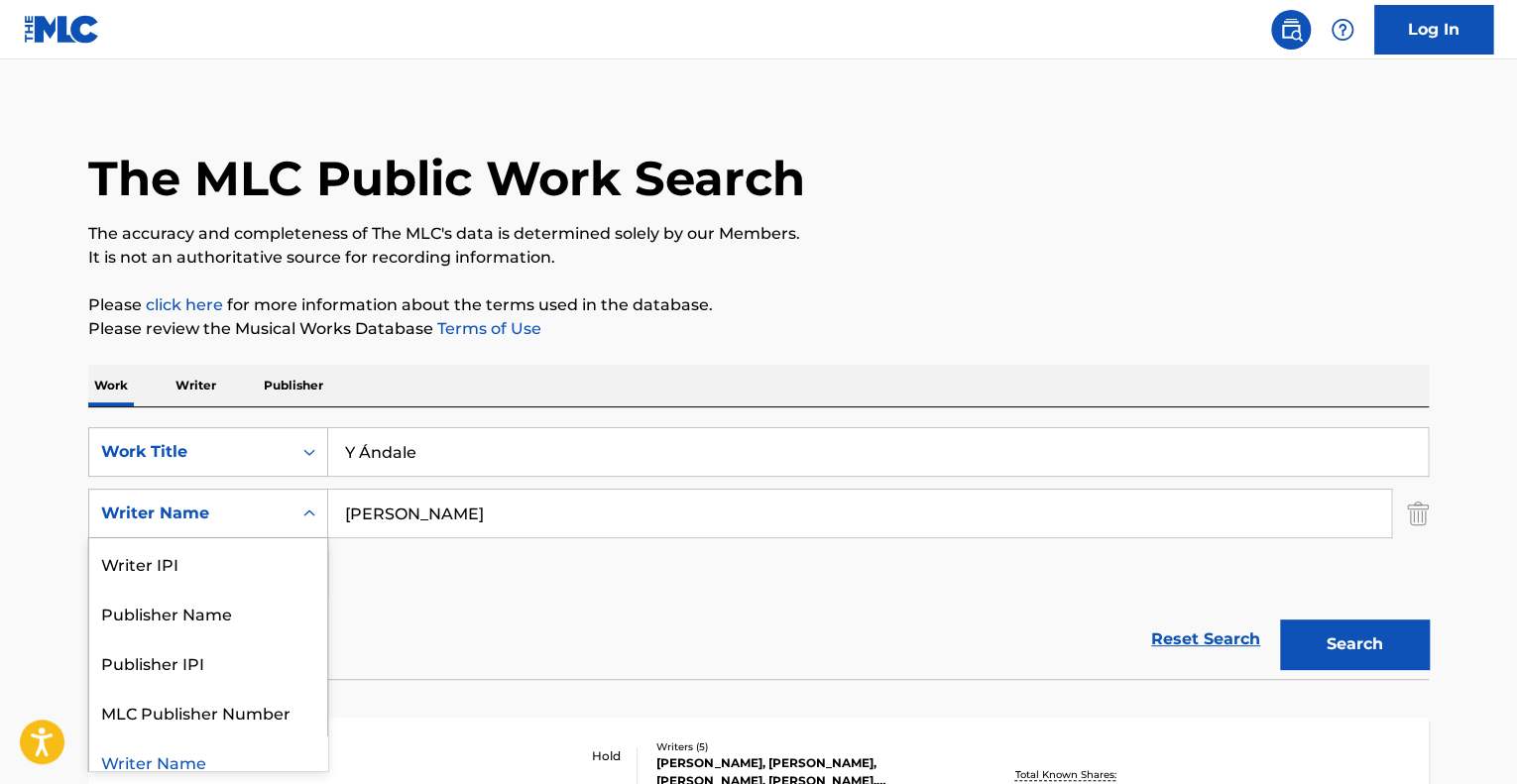 click on "Writer Name" at bounding box center (208, 513) 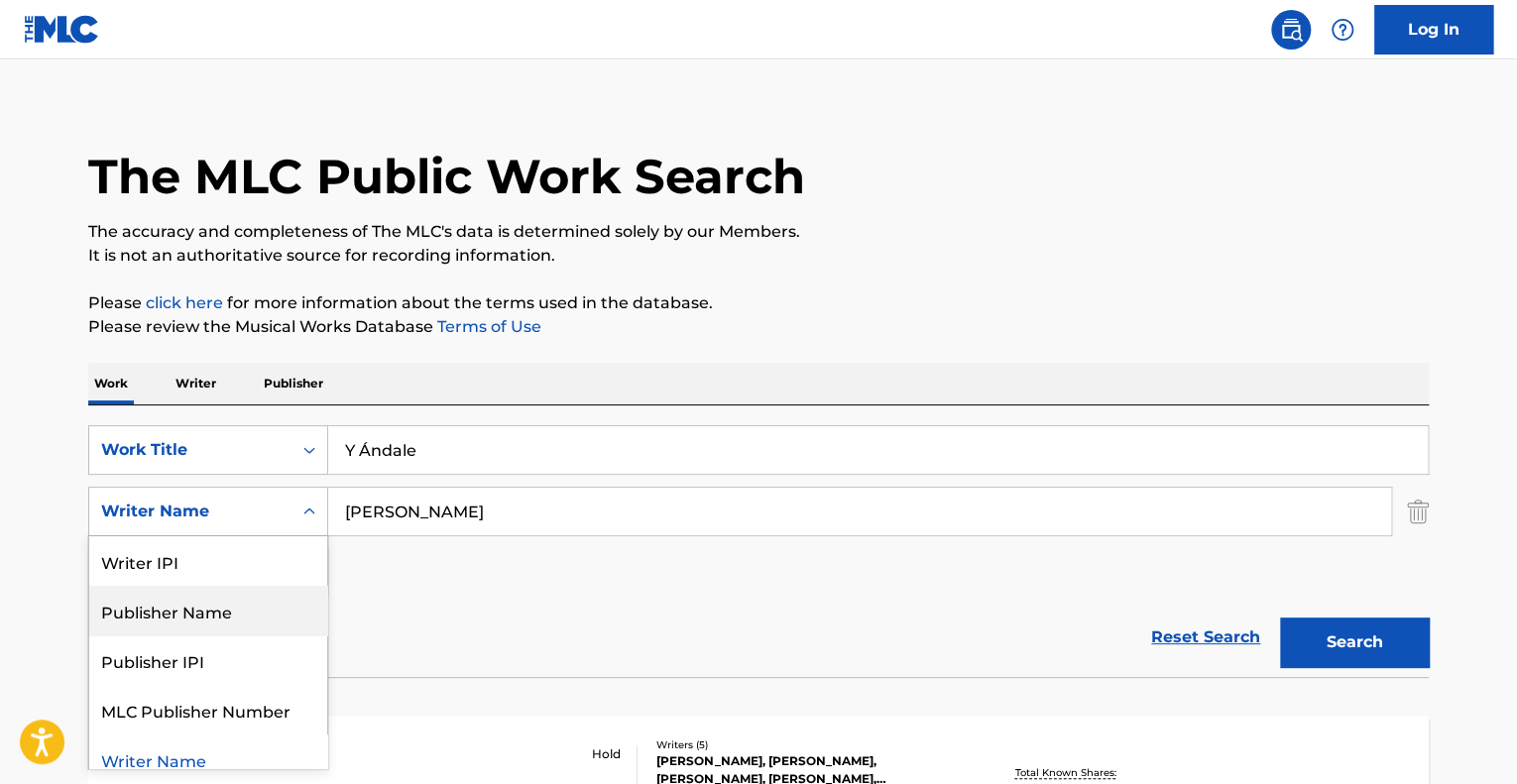 drag, startPoint x: 559, startPoint y: 502, endPoint x: 578, endPoint y: 502, distance: 19 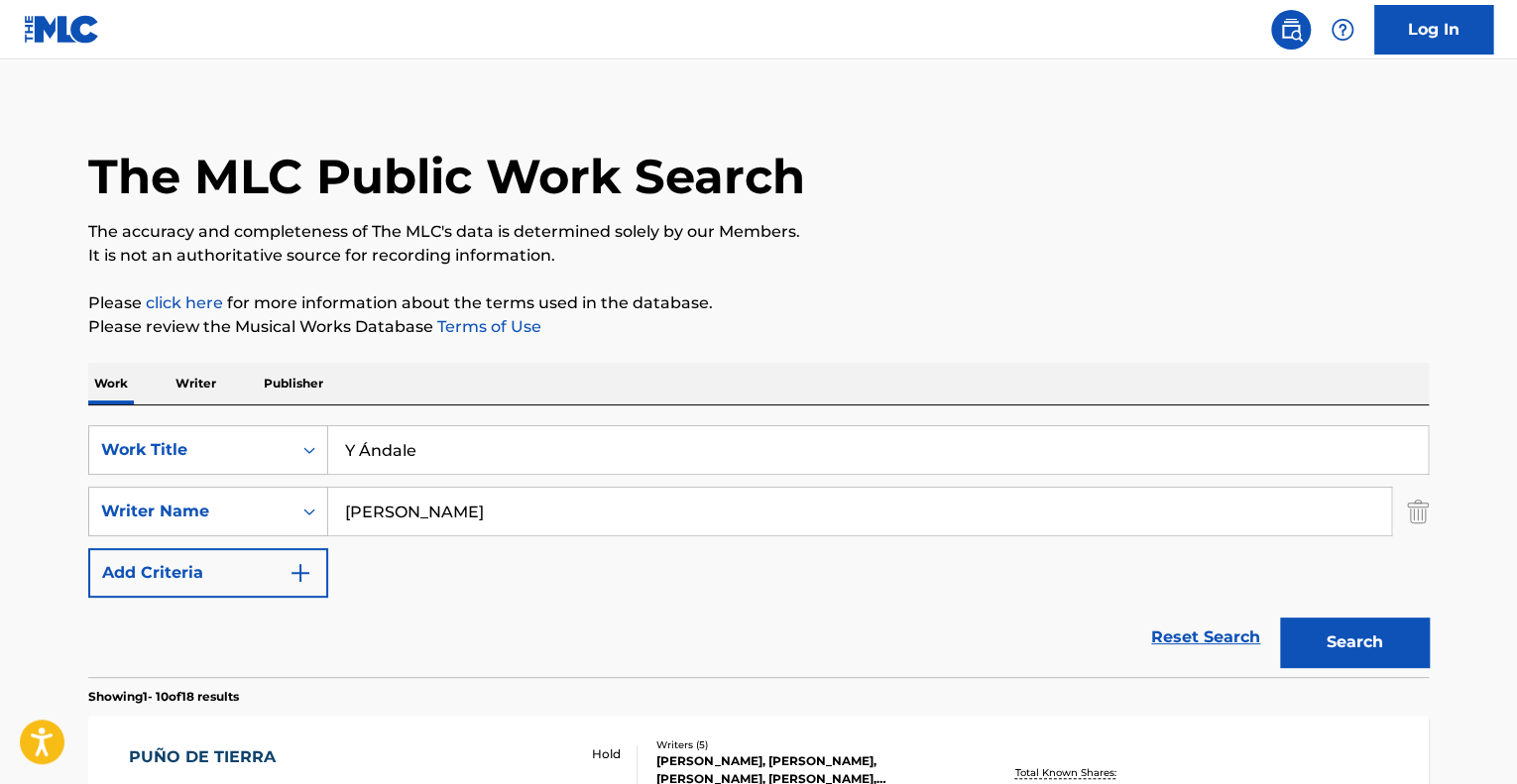 drag, startPoint x: 585, startPoint y: 507, endPoint x: 347, endPoint y: 513, distance: 238.07562 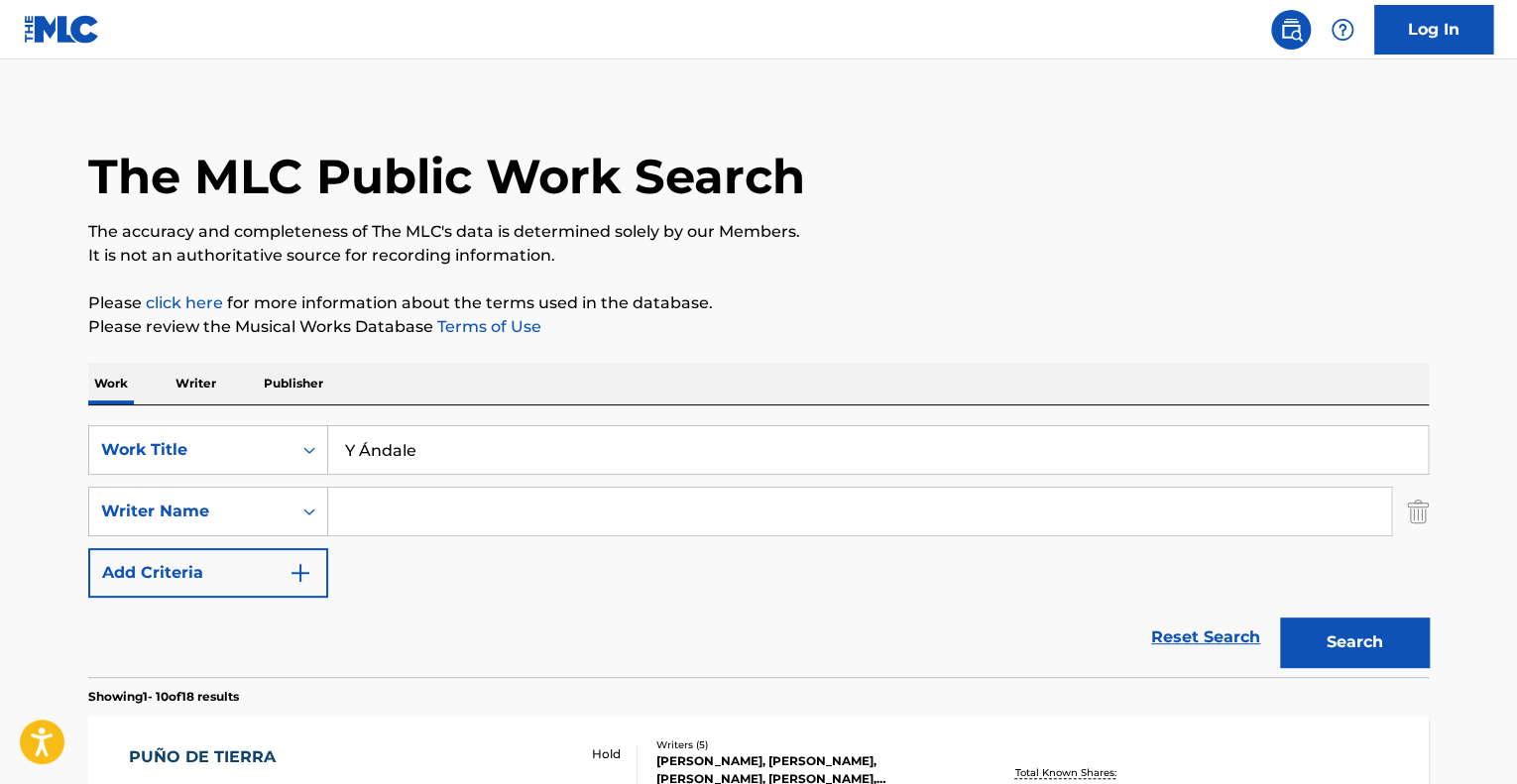 click on "Search" at bounding box center (1354, 642) 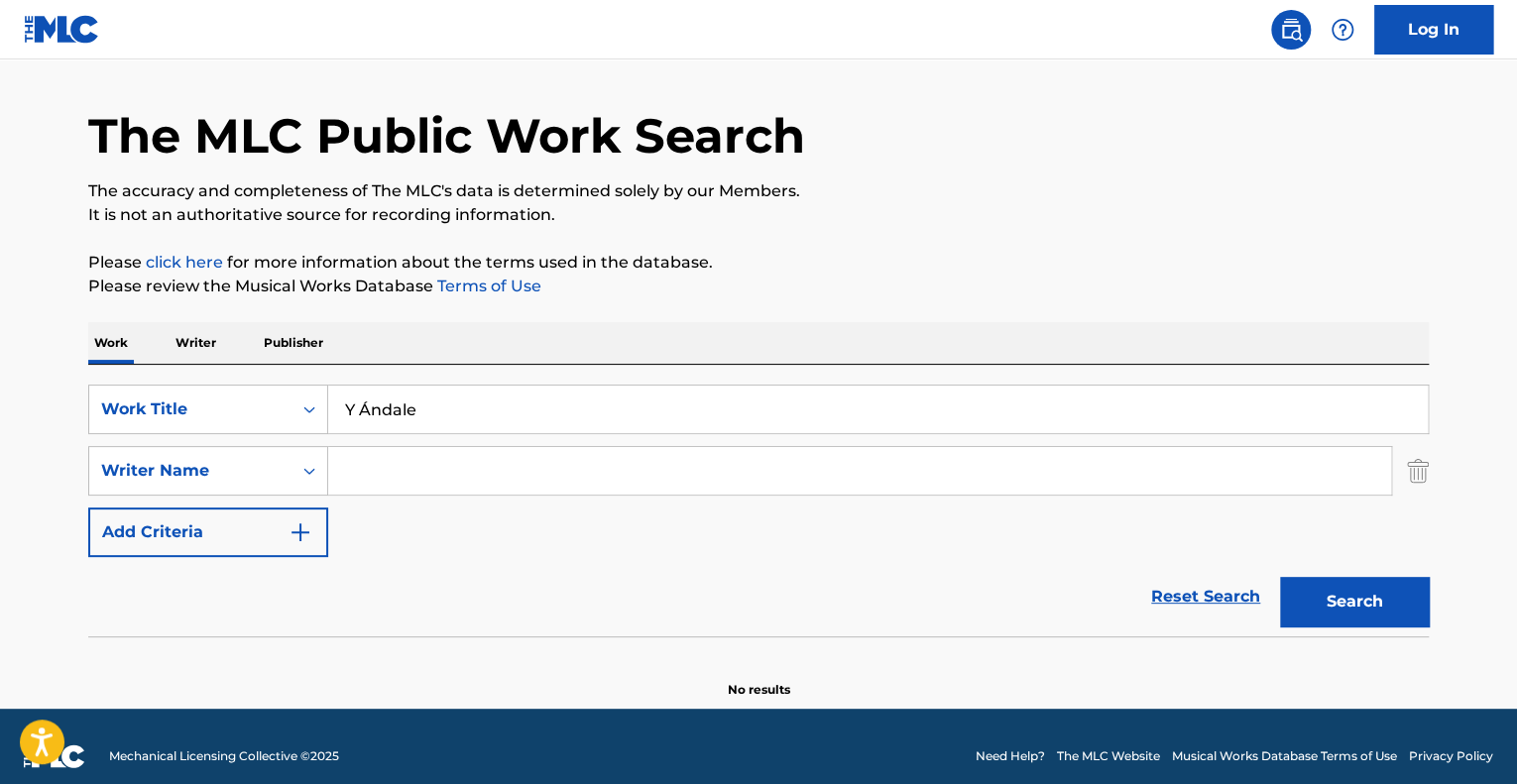 scroll, scrollTop: 75, scrollLeft: 0, axis: vertical 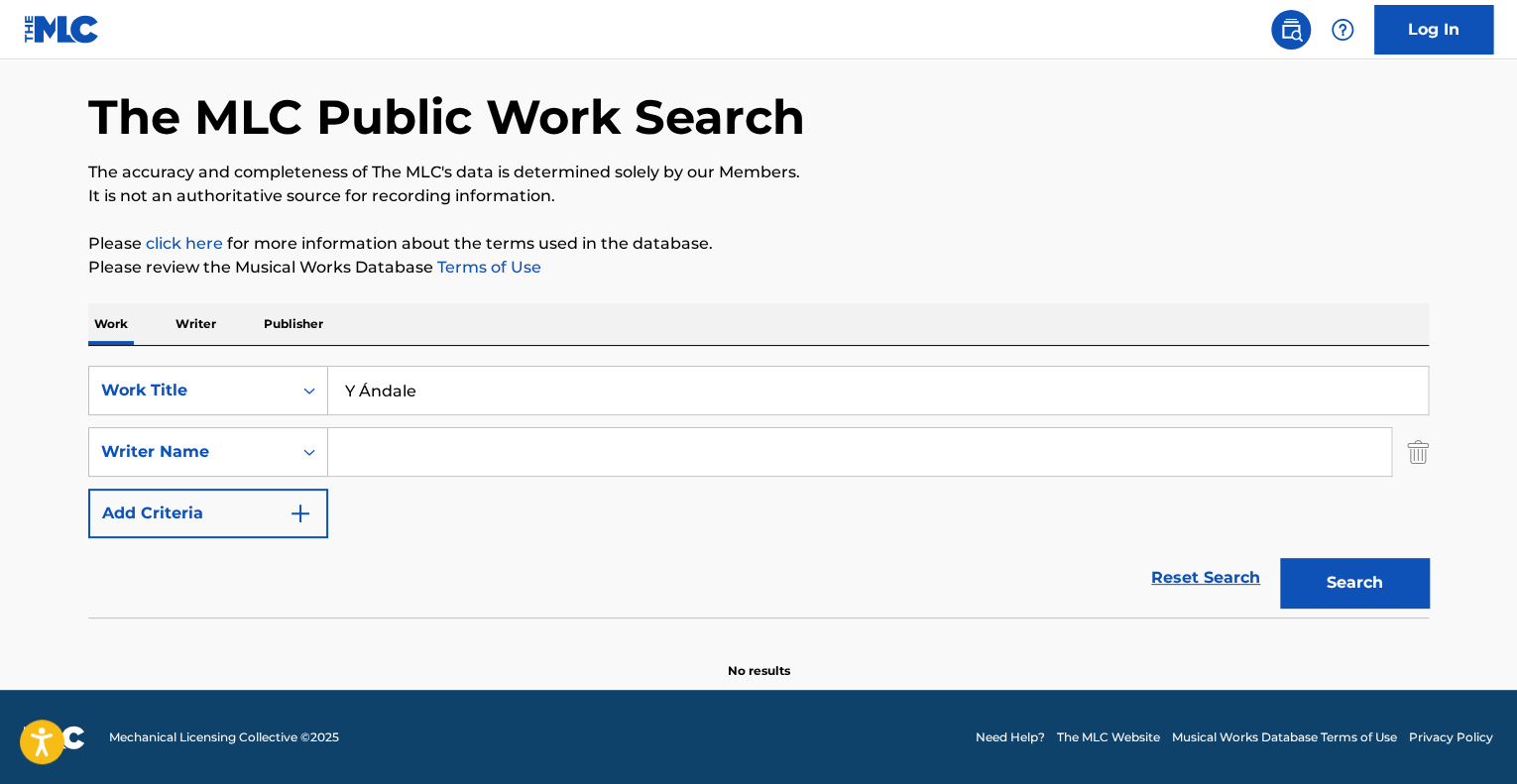 click on "Y Ándale" at bounding box center (877, 391) 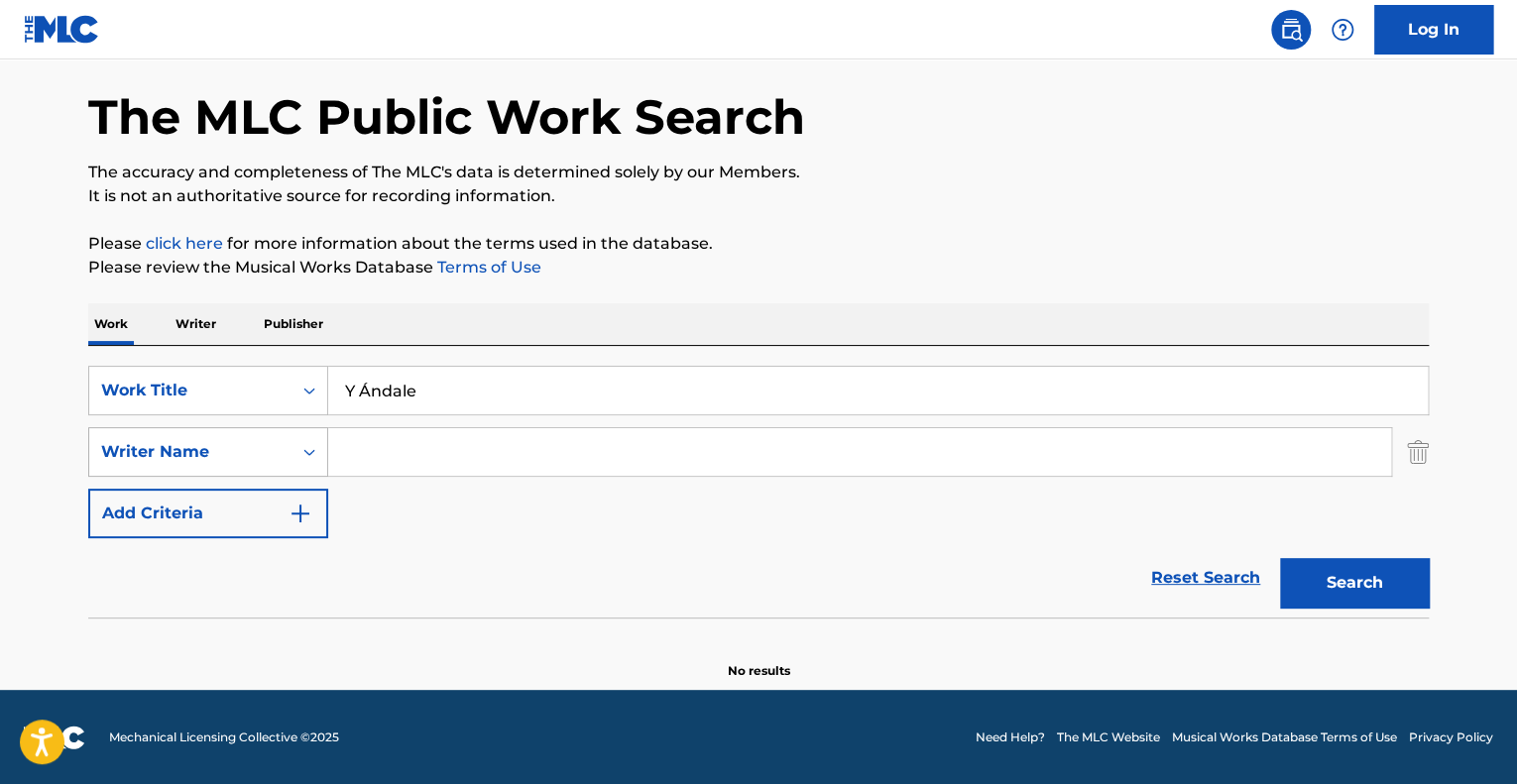 click on "Writer Name" at bounding box center (190, 452) 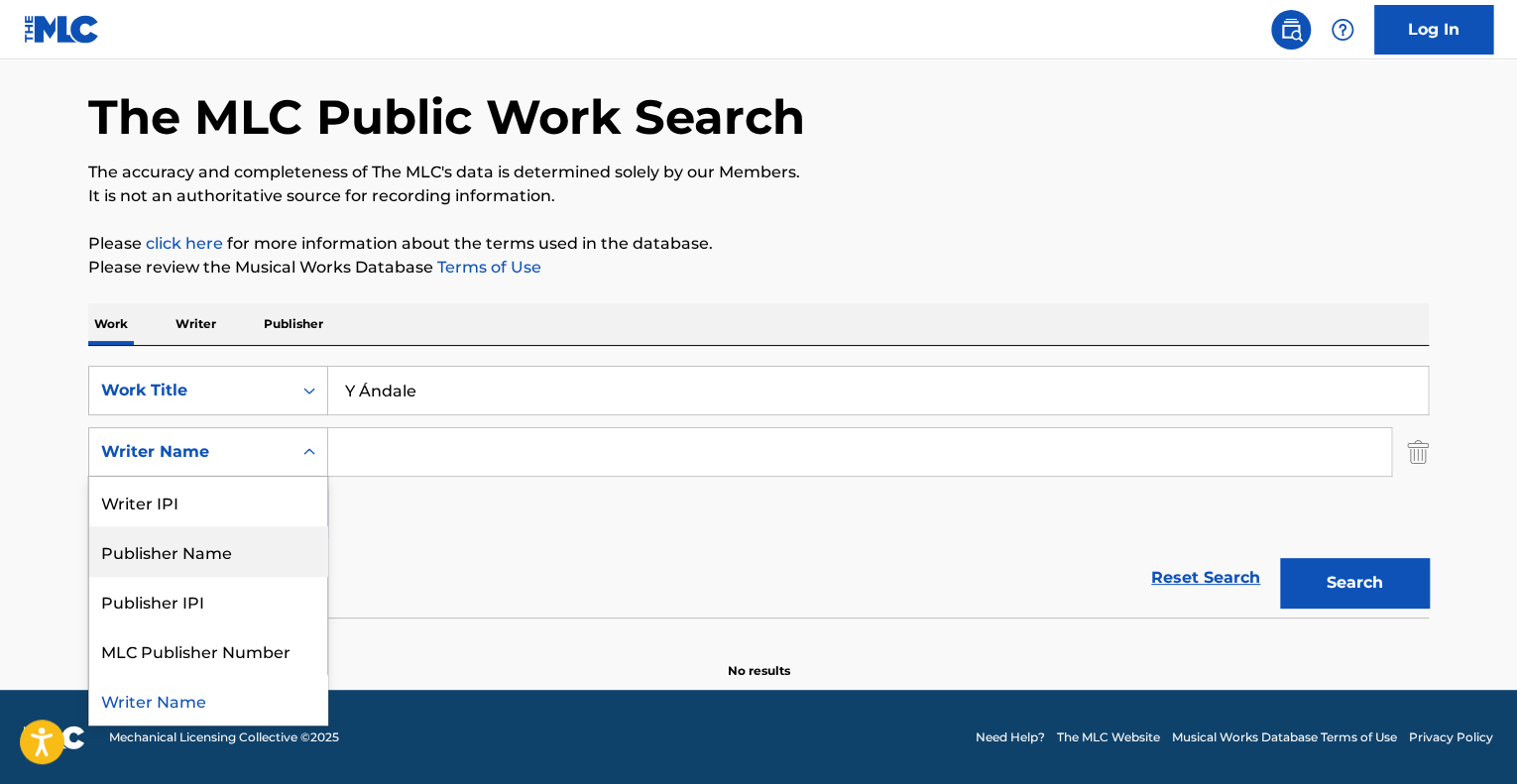 click on "Reset Search Search" at bounding box center (758, 578) 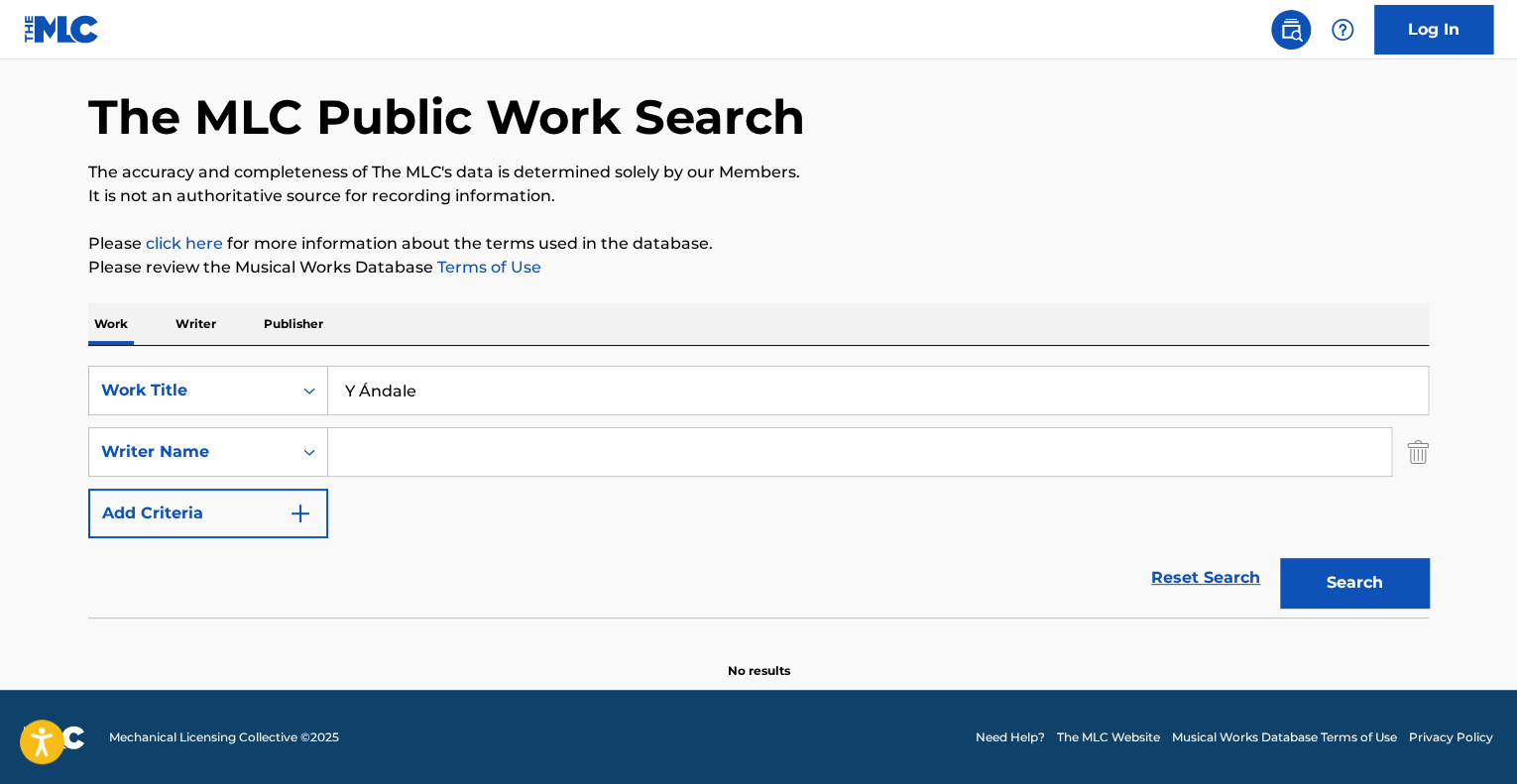 click at bounding box center [860, 452] 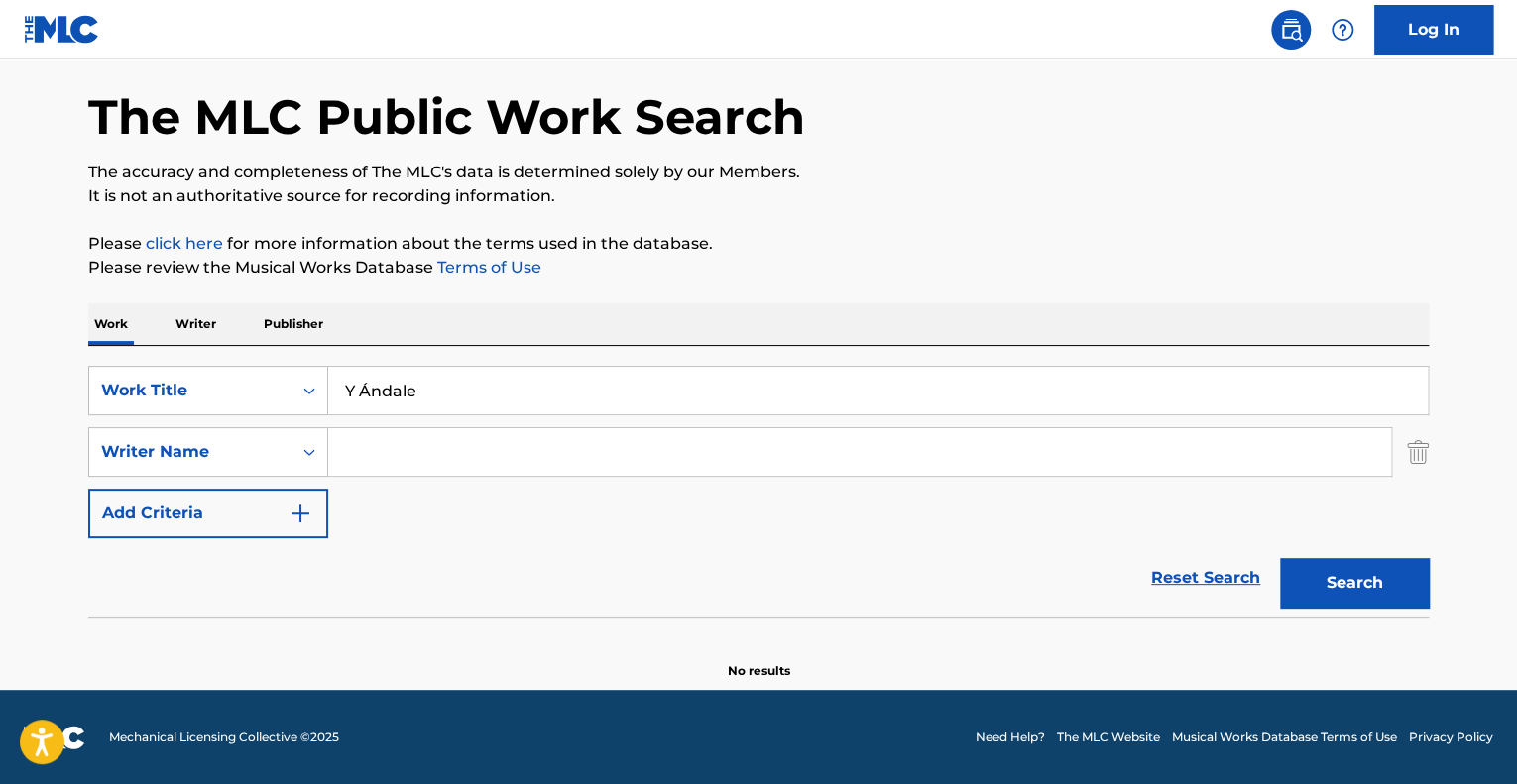 click at bounding box center (860, 452) 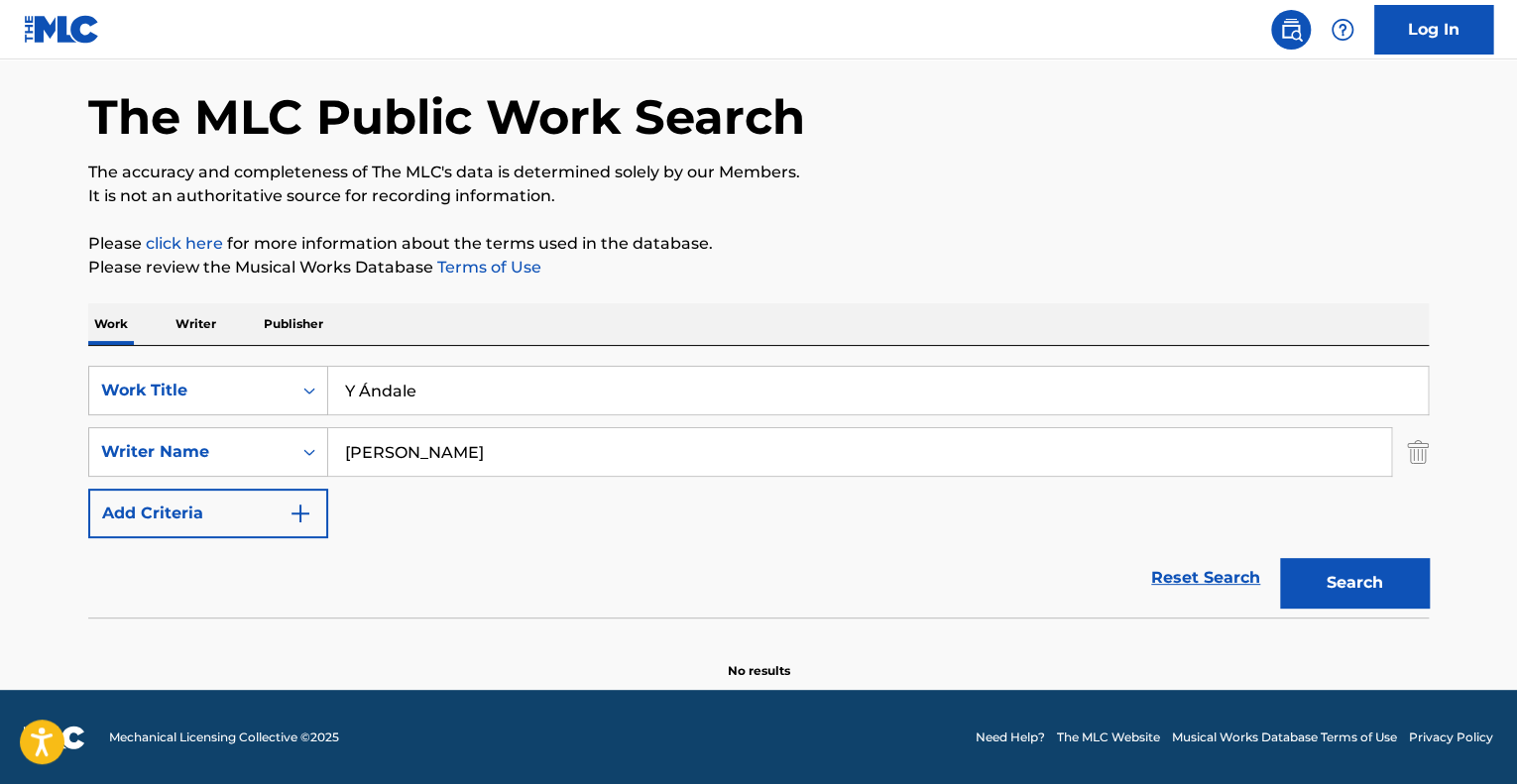 type on "BRUCE HANIFAN" 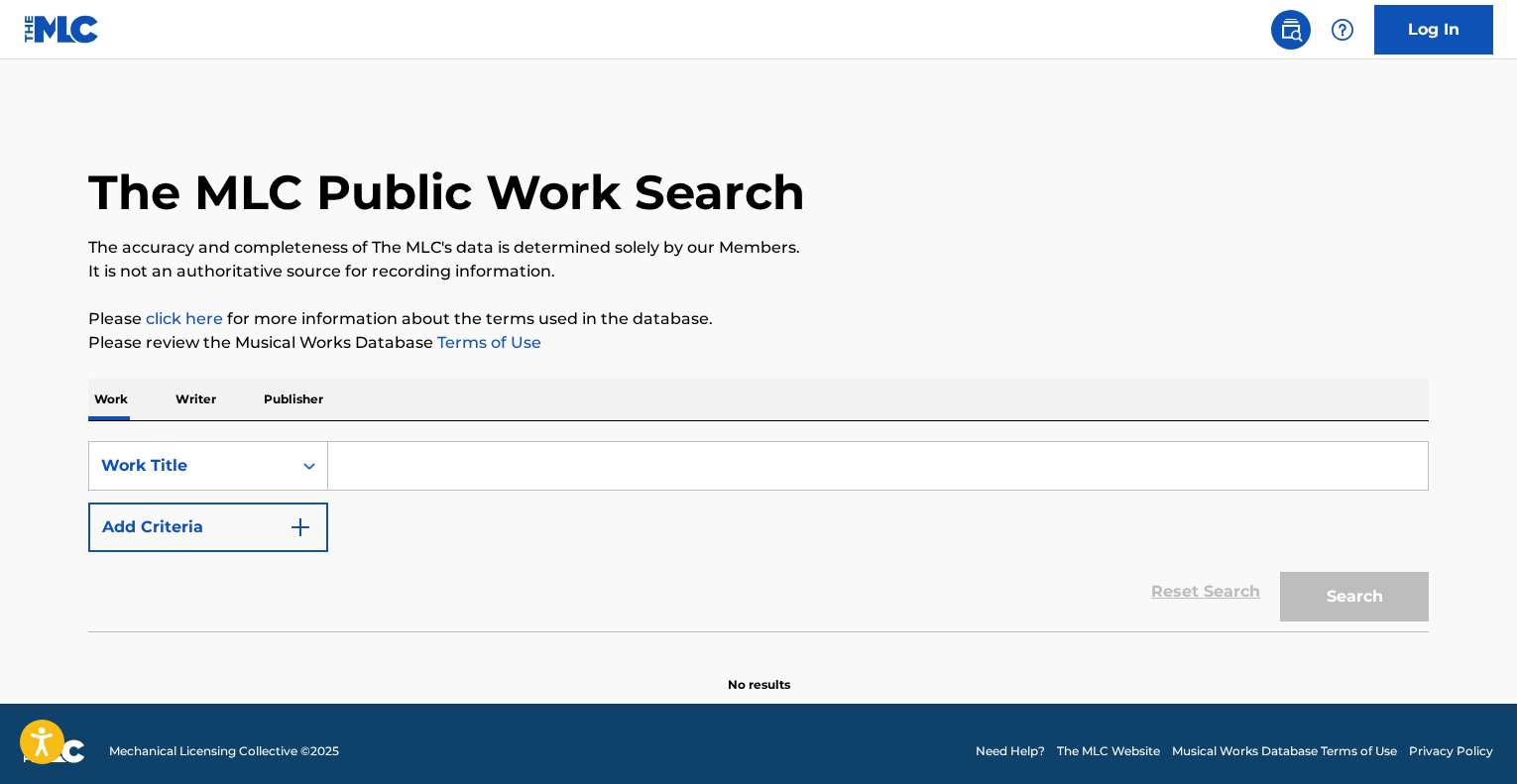 scroll, scrollTop: 0, scrollLeft: 0, axis: both 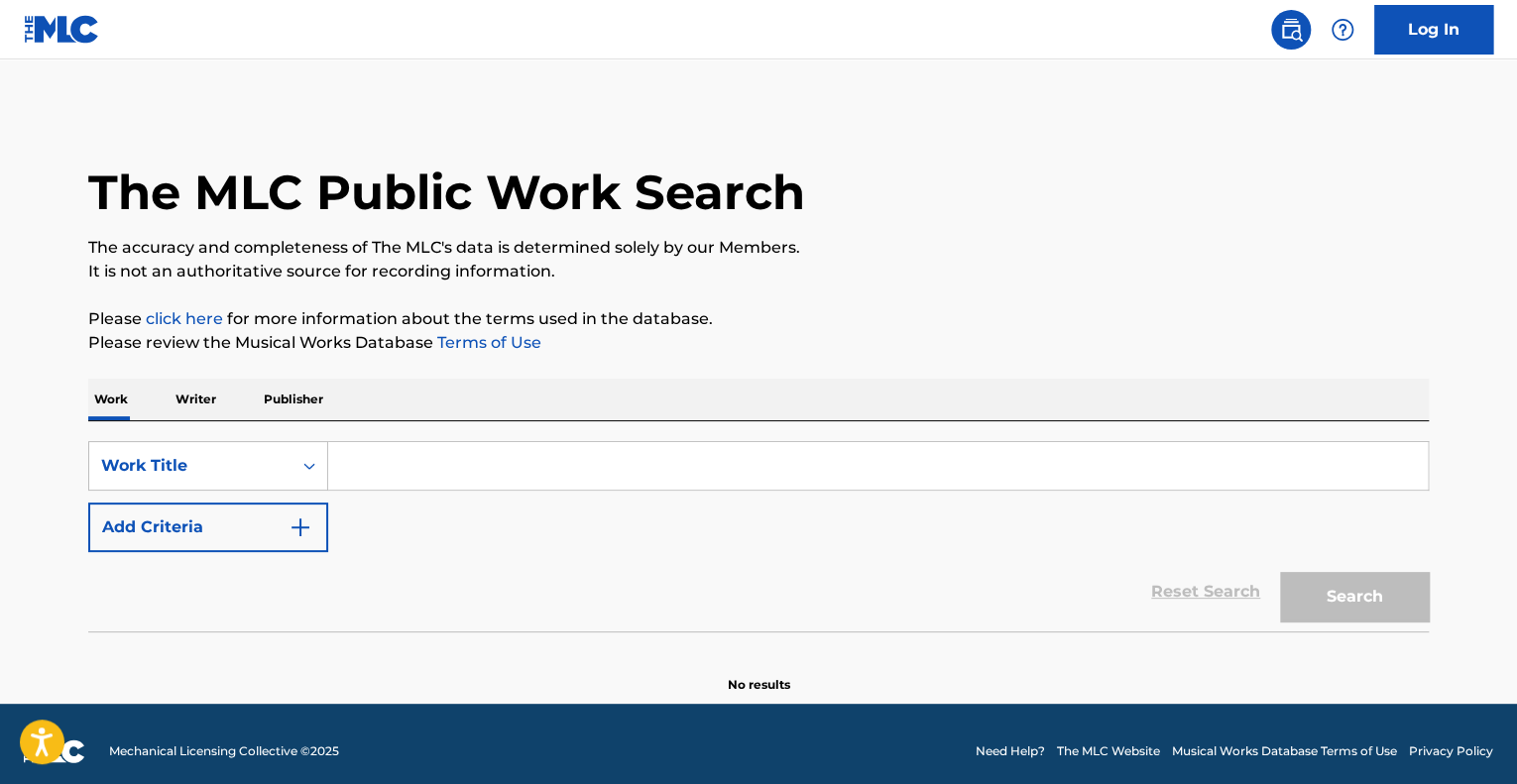 click at bounding box center (877, 466) 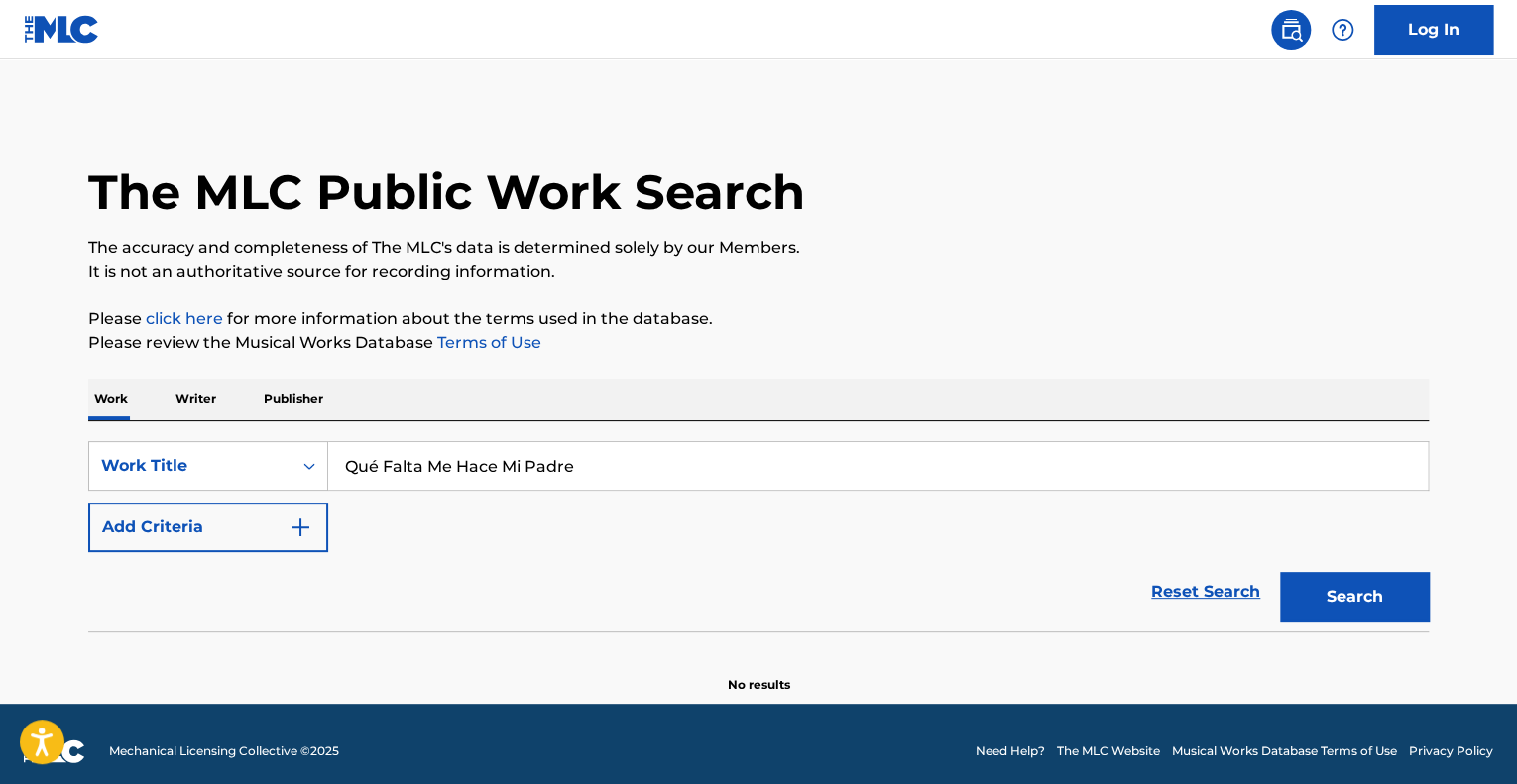 type on "Qué Falta Me Hace Mi Padre" 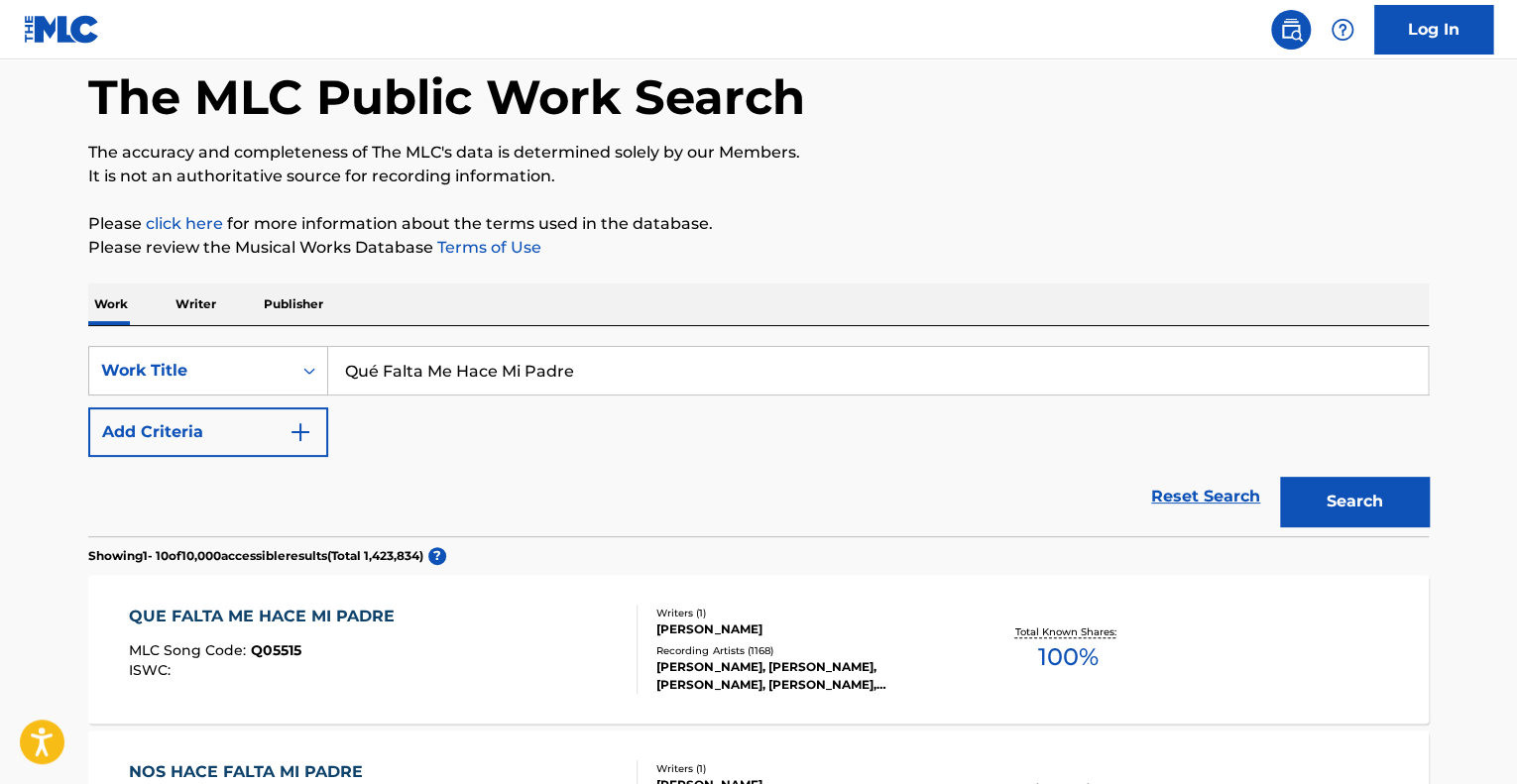 scroll, scrollTop: 198, scrollLeft: 0, axis: vertical 